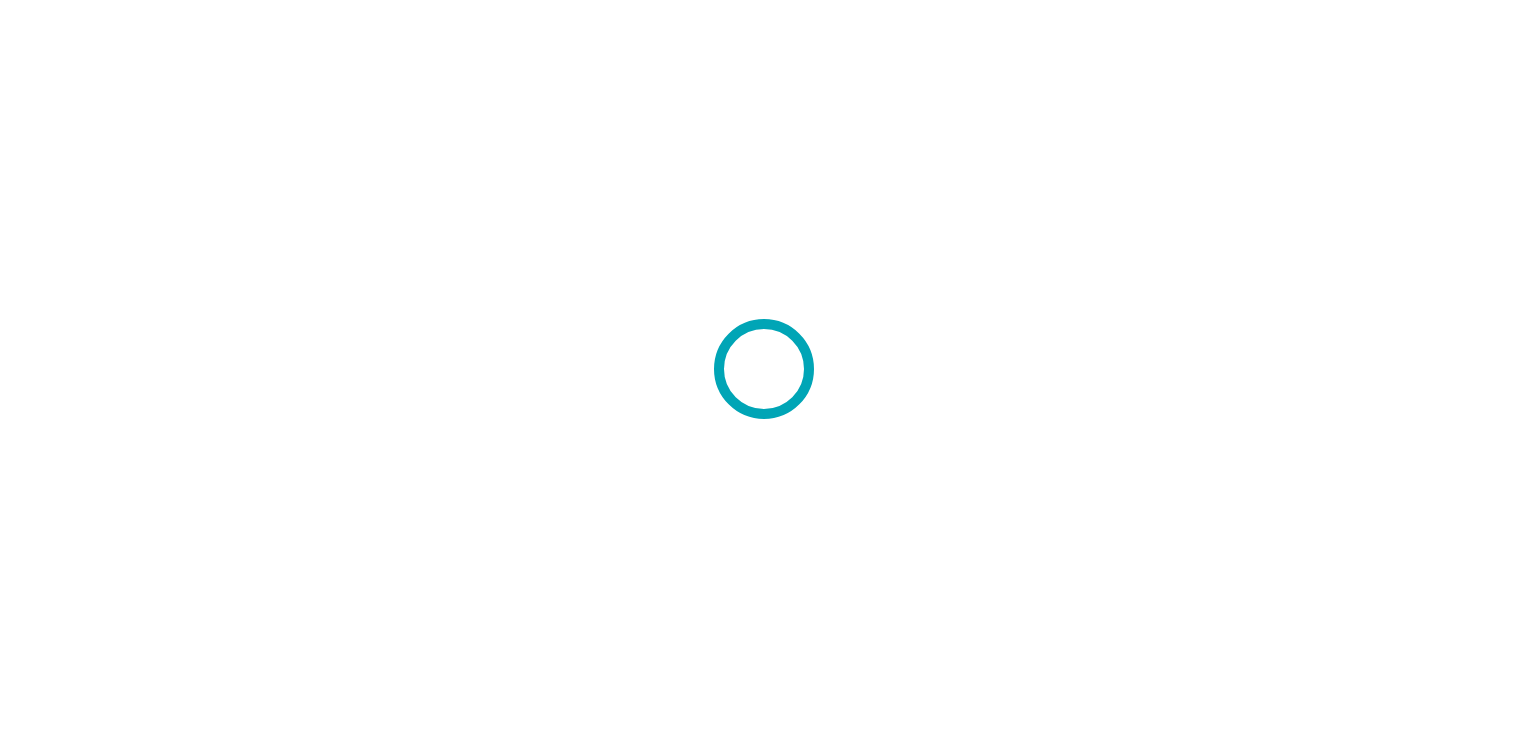 scroll, scrollTop: 0, scrollLeft: 0, axis: both 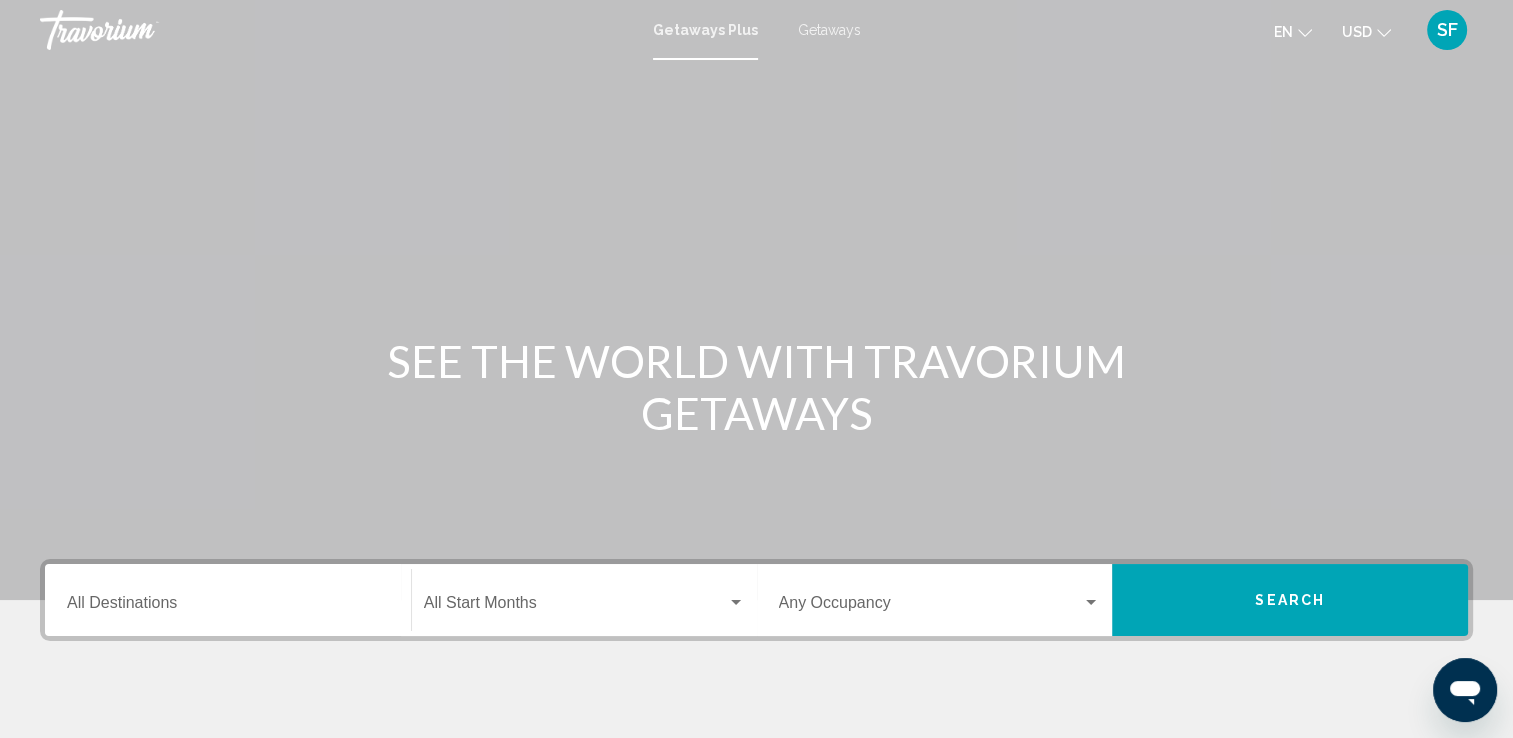 click on "Destination All Destinations" at bounding box center [228, 600] 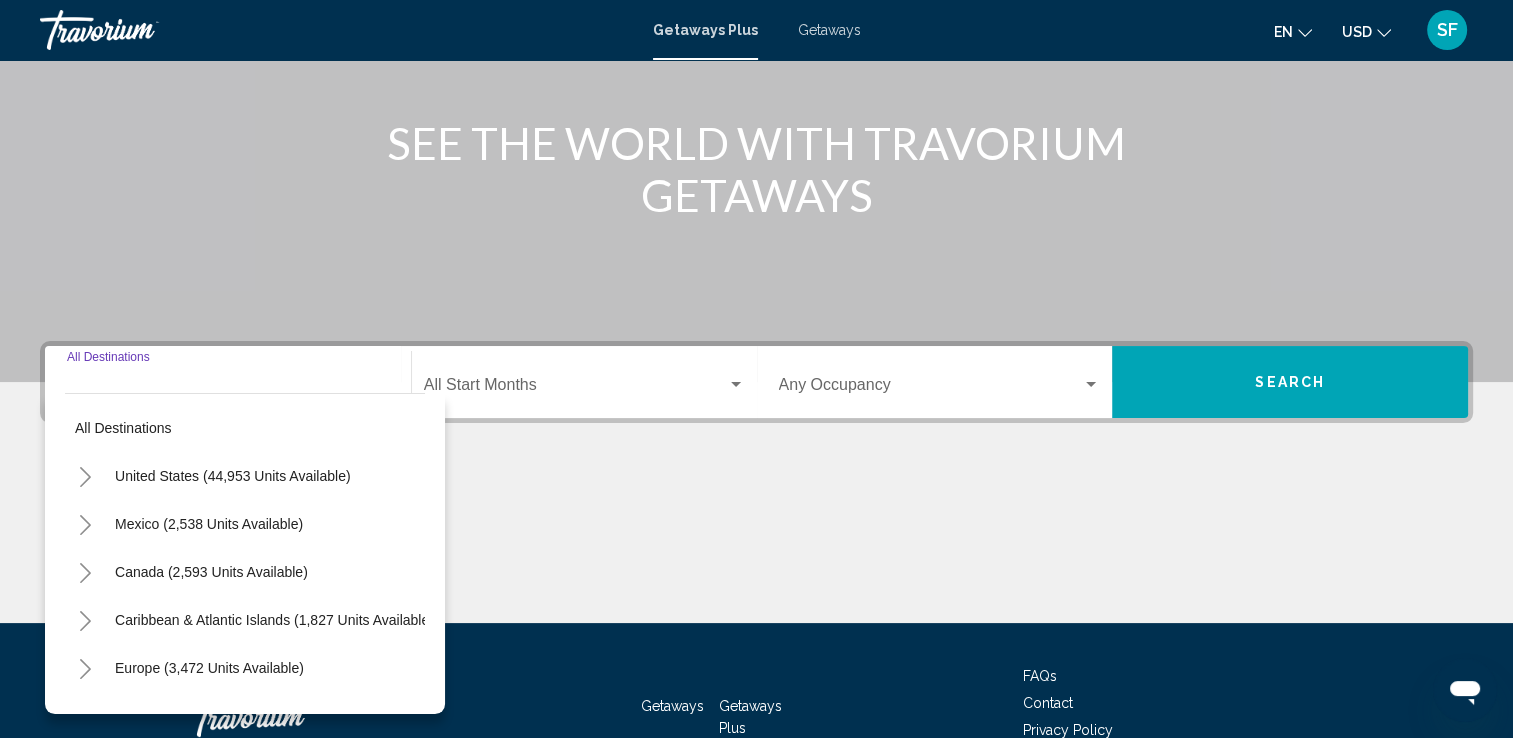 scroll, scrollTop: 347, scrollLeft: 0, axis: vertical 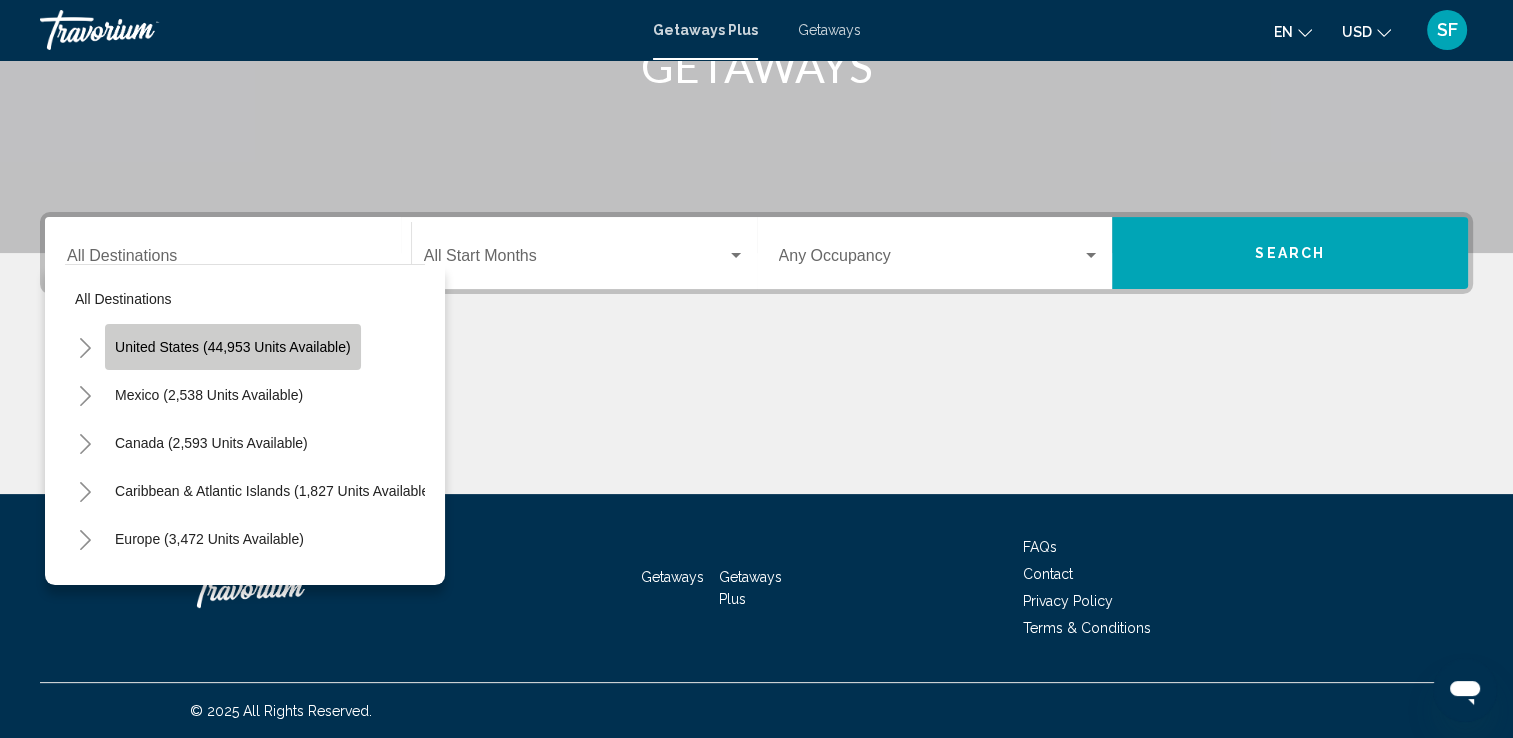 click on "United States (44,953 units available)" 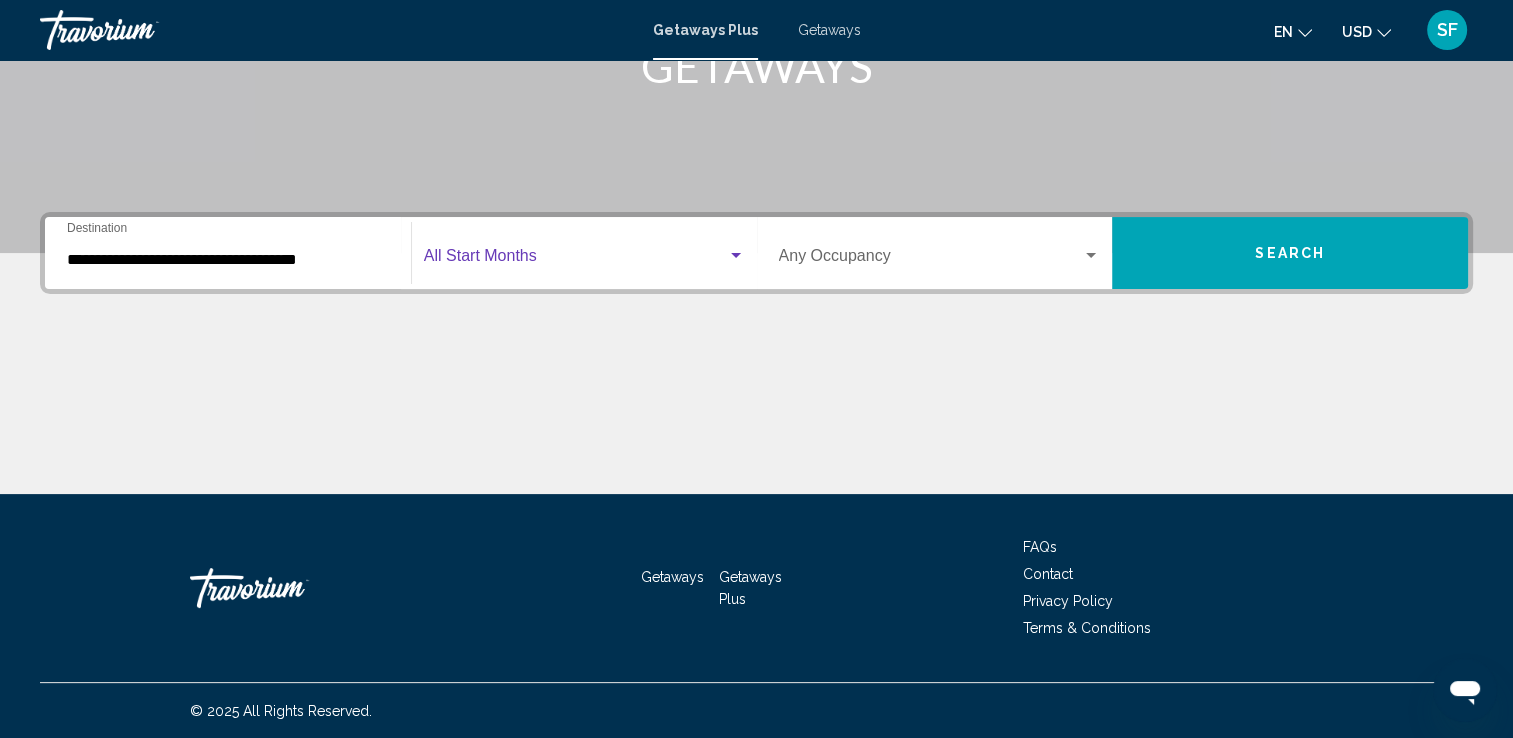 click at bounding box center (575, 260) 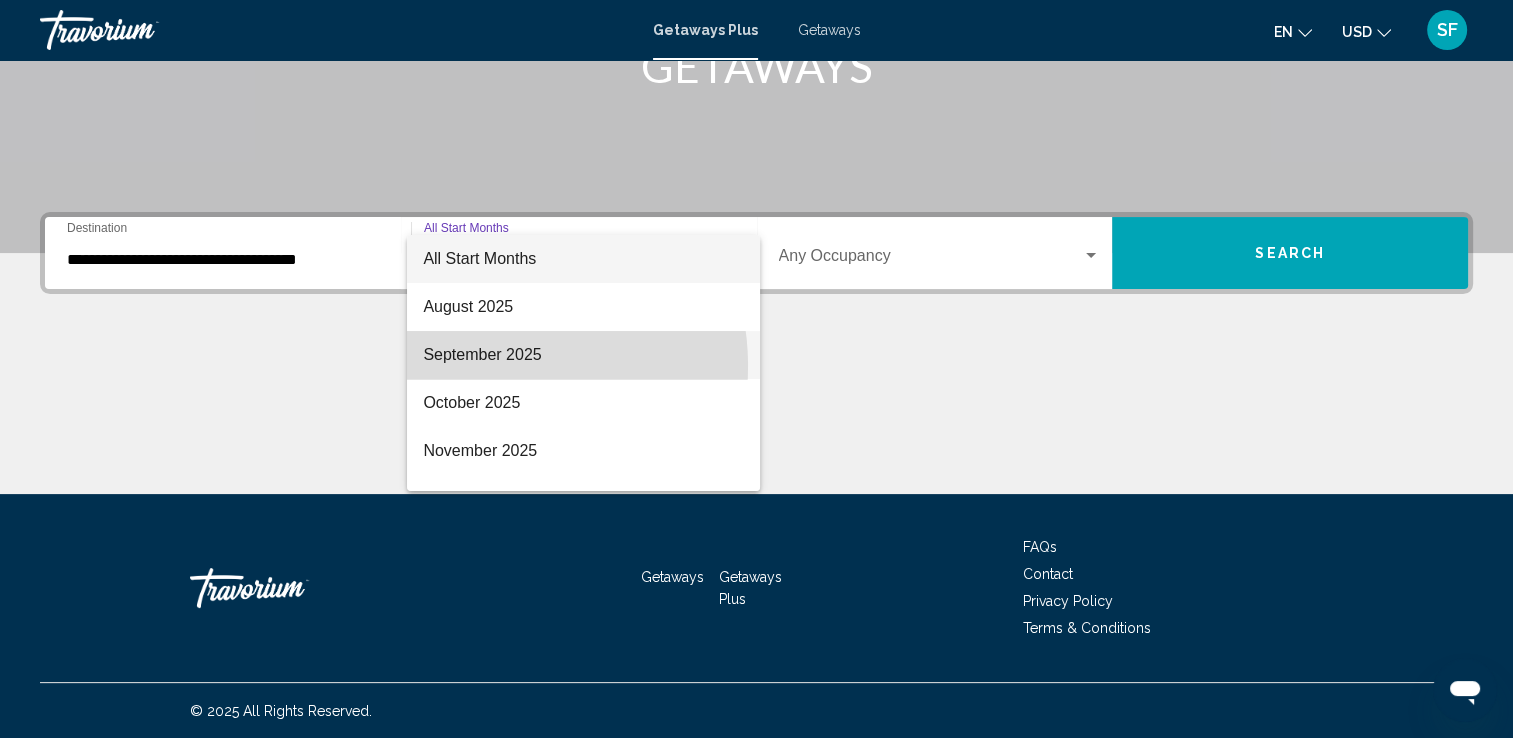 click on "September 2025" at bounding box center [583, 355] 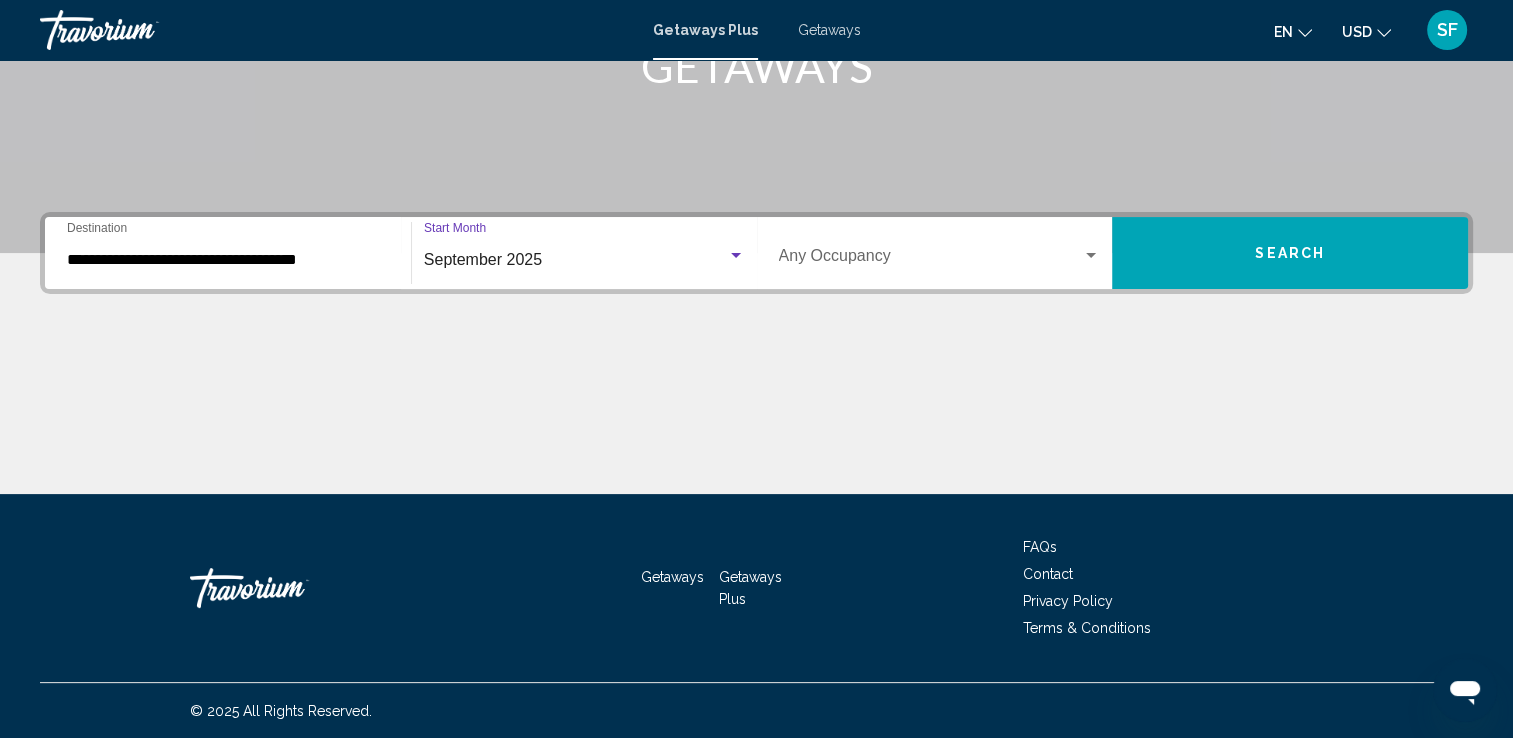 click at bounding box center (931, 260) 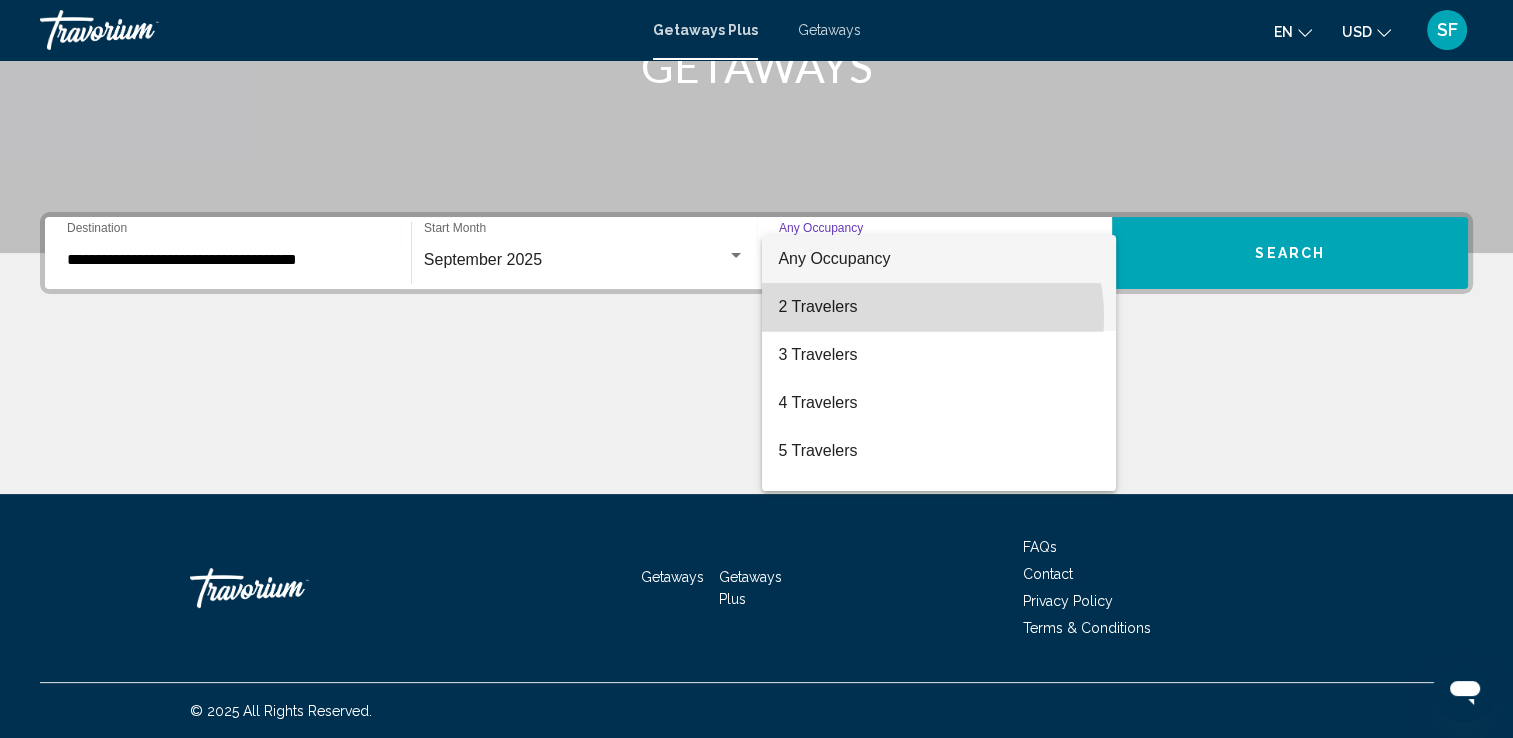 click on "2 Travelers" at bounding box center (939, 307) 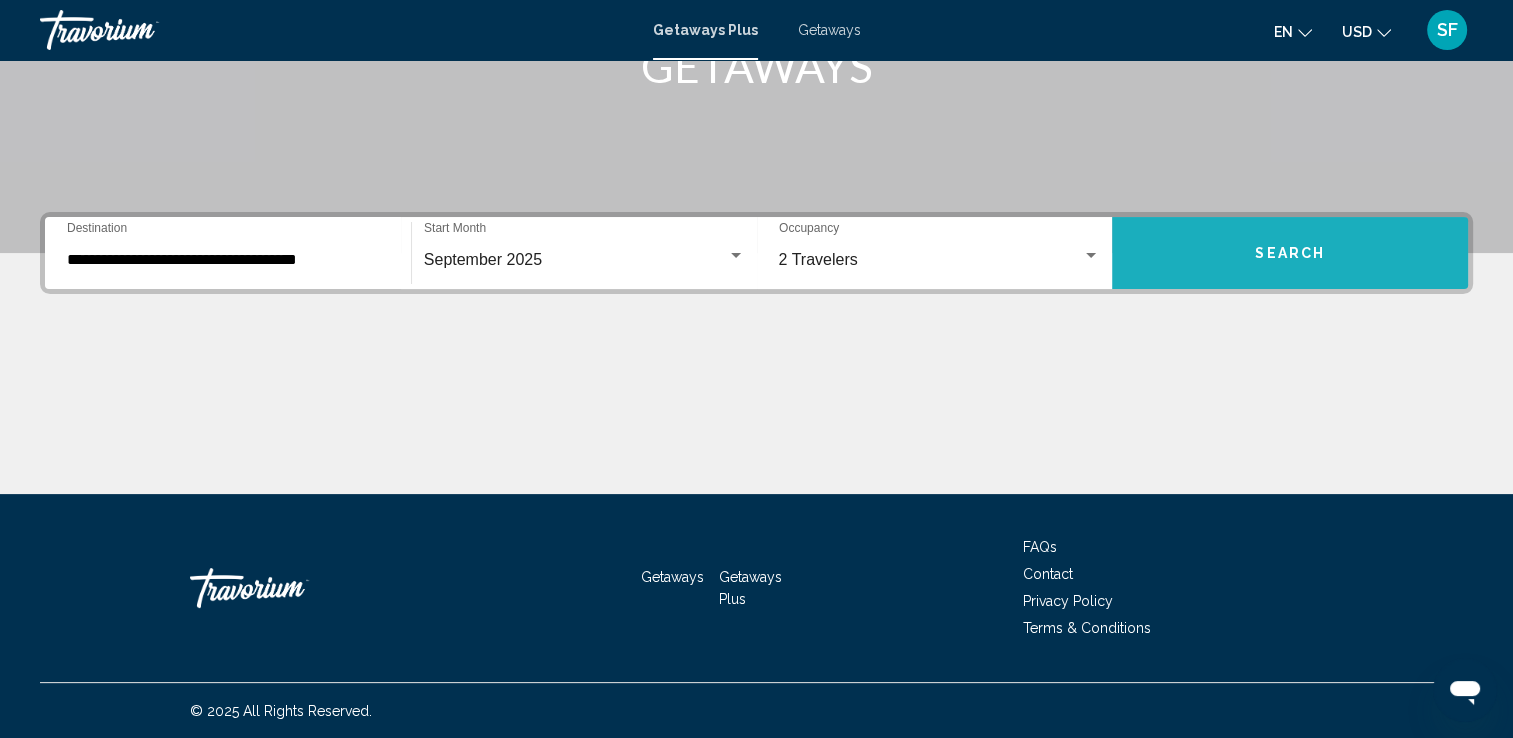 click on "Search" at bounding box center (1290, 254) 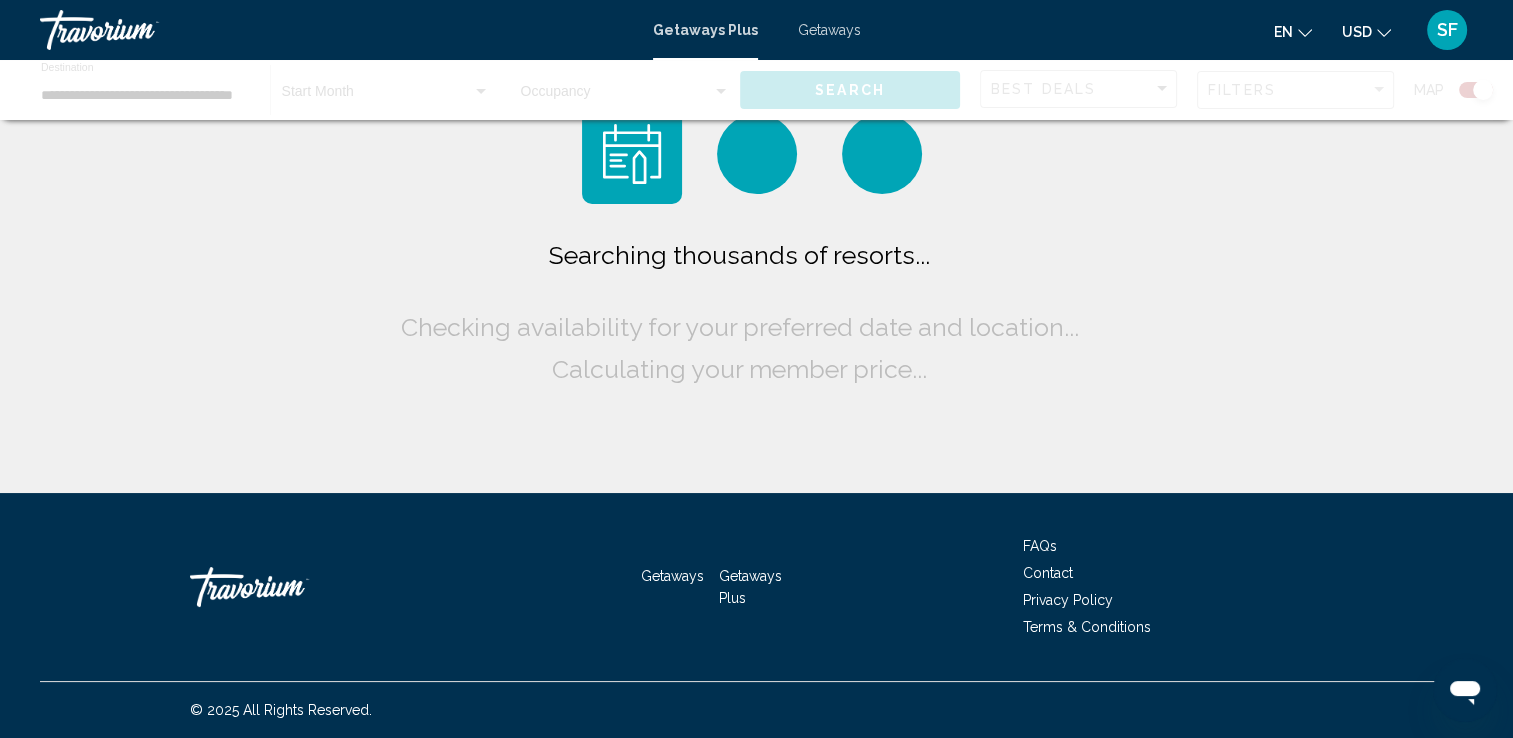 scroll, scrollTop: 0, scrollLeft: 0, axis: both 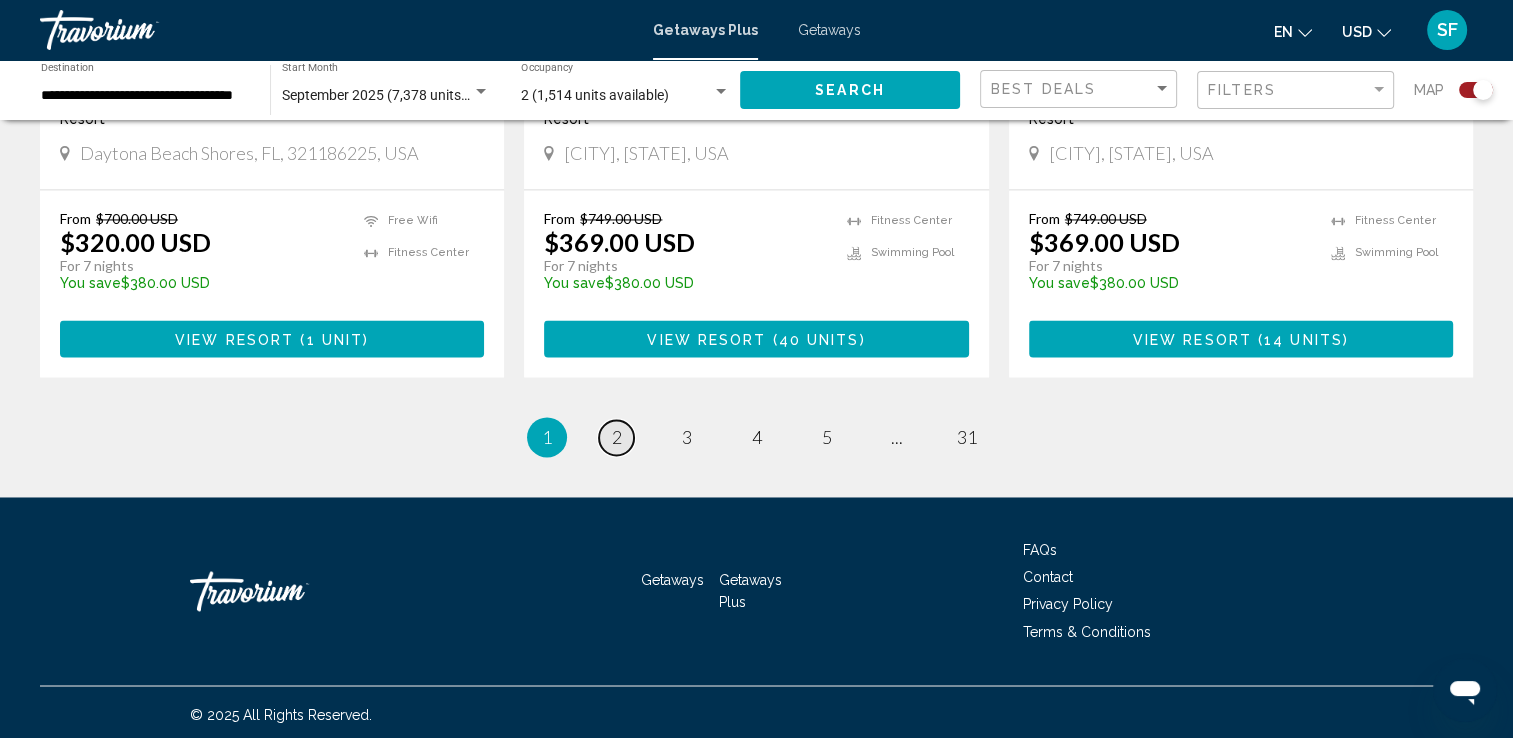 click on "page  2" at bounding box center (616, 437) 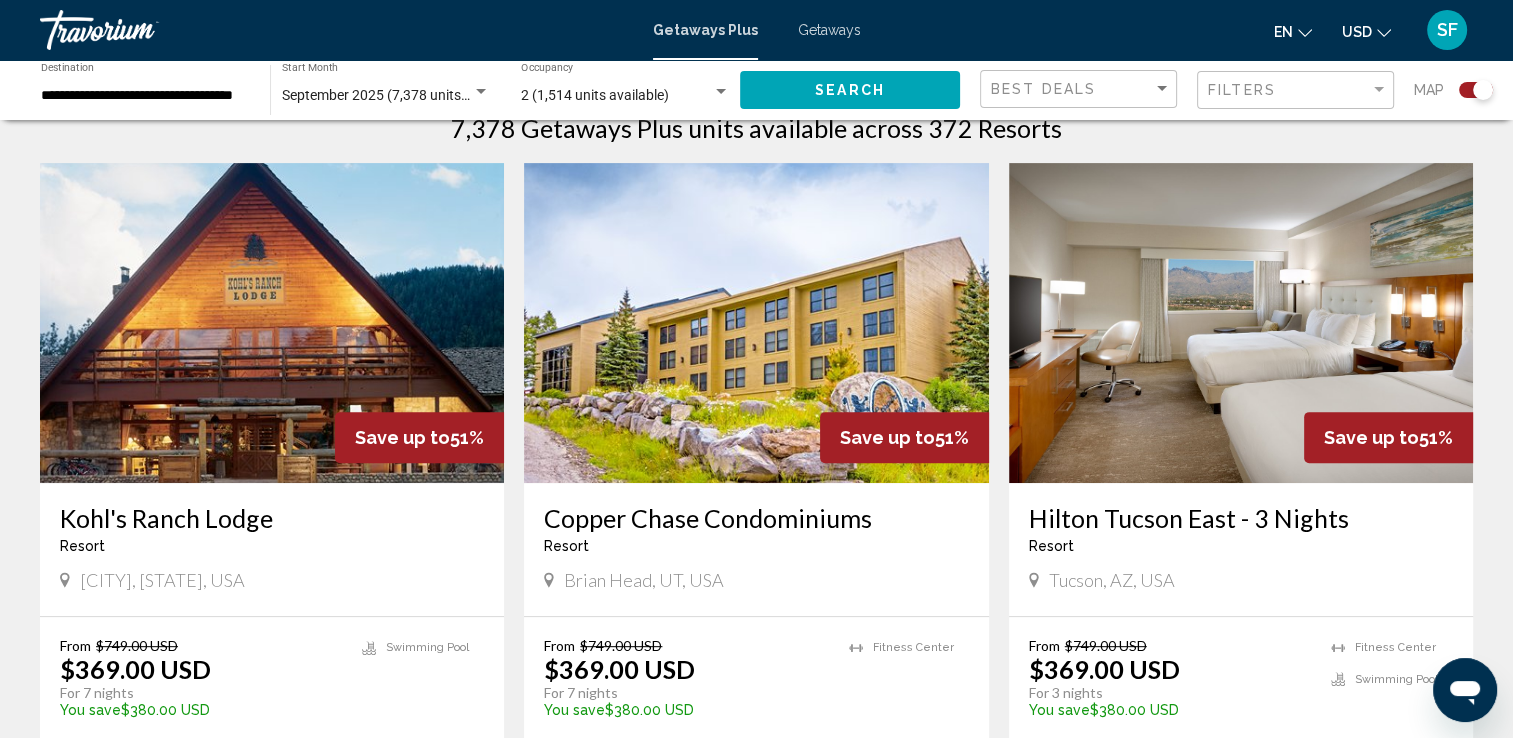 scroll, scrollTop: 774, scrollLeft: 0, axis: vertical 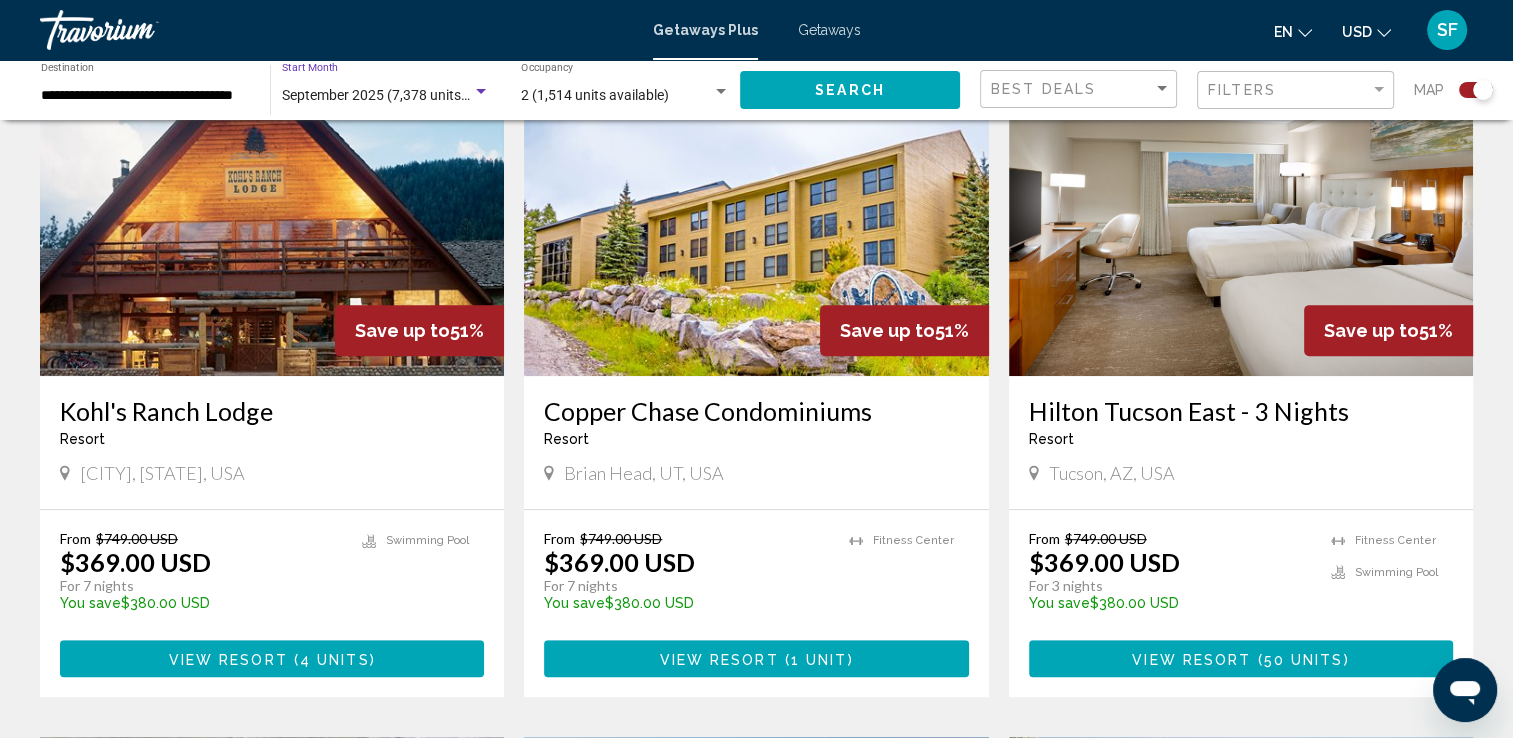 click on "September 2025 (7,378 units available)" at bounding box center (403, 95) 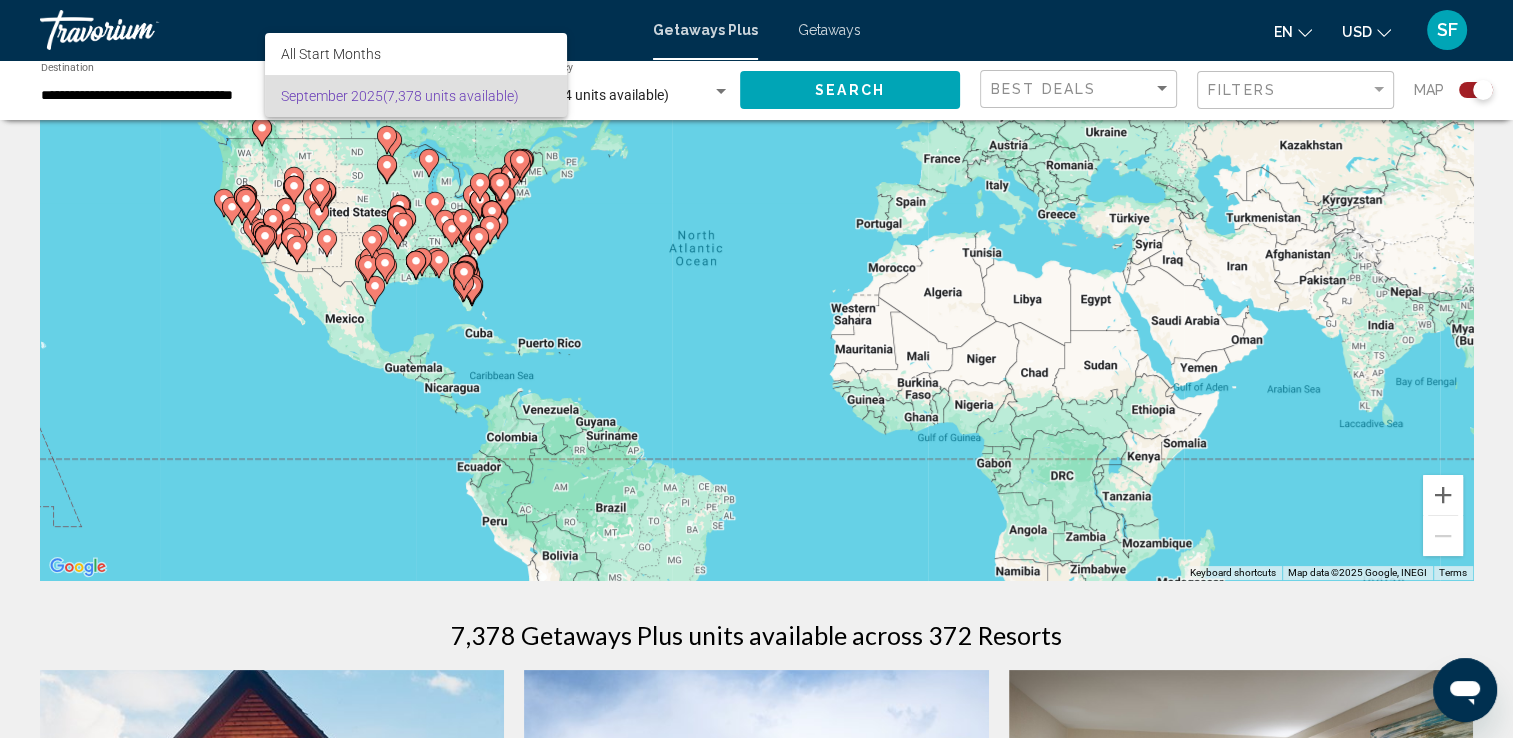 scroll, scrollTop: 0, scrollLeft: 0, axis: both 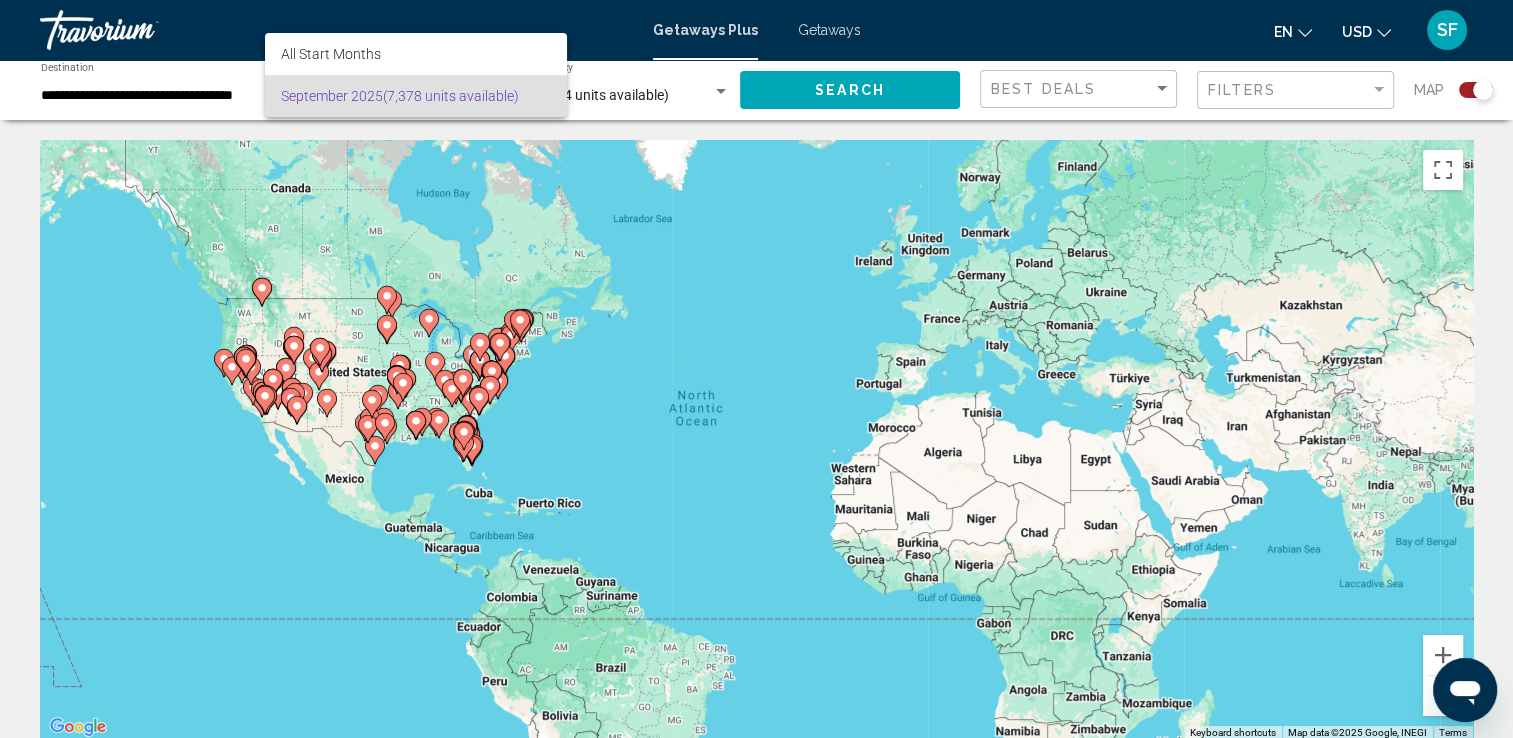 click at bounding box center (756, 369) 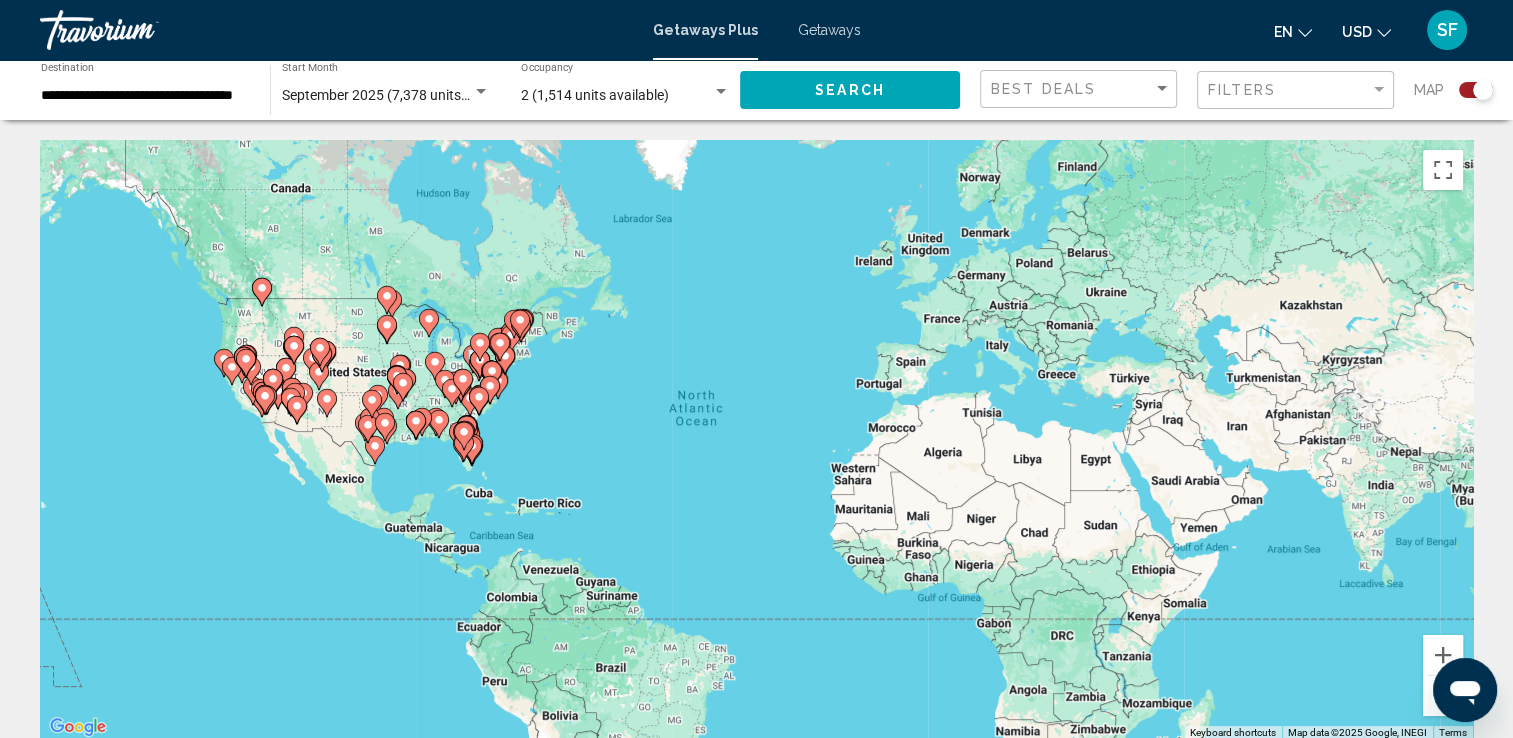 click on "Getaways" at bounding box center [829, 30] 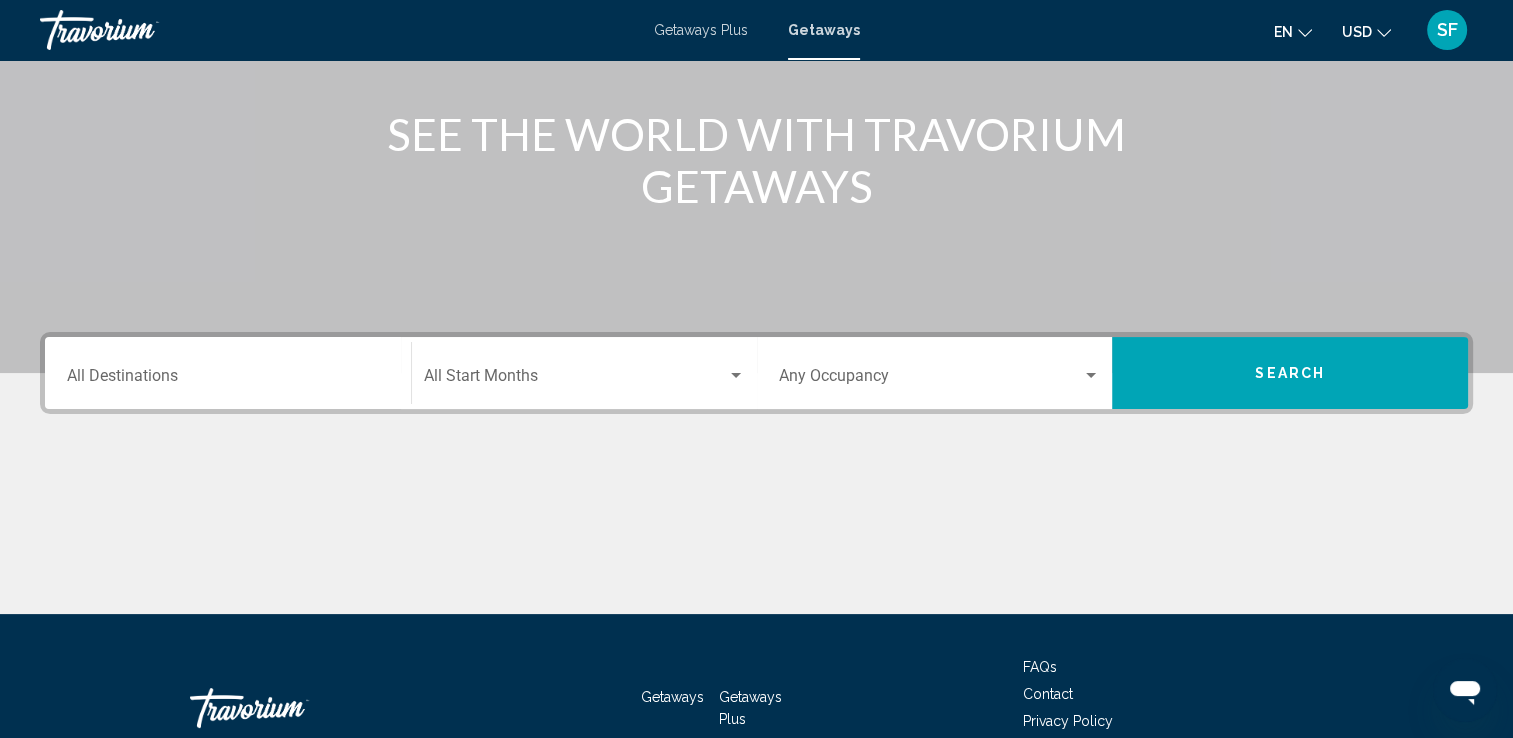 scroll, scrollTop: 267, scrollLeft: 0, axis: vertical 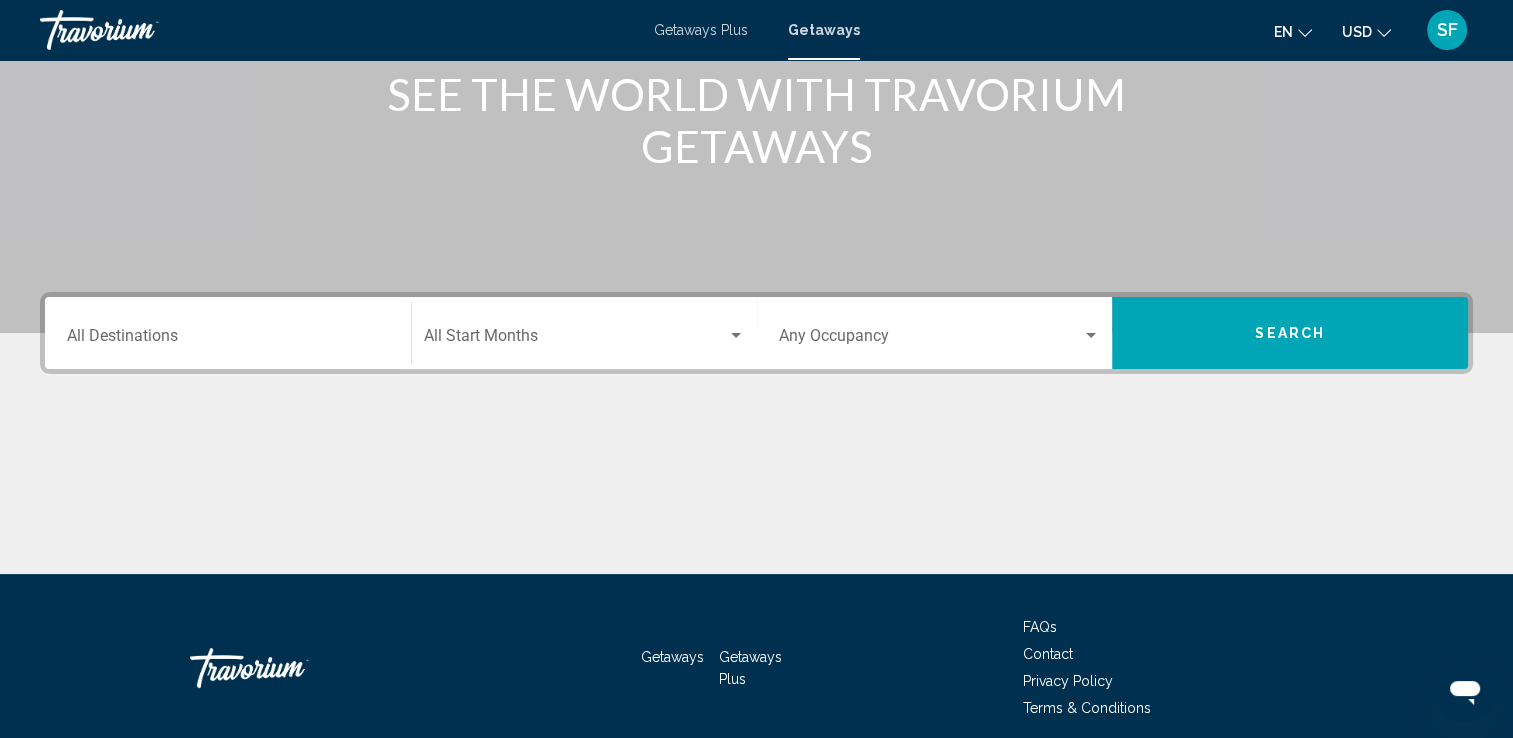 click on "Destination All Destinations" at bounding box center (228, 333) 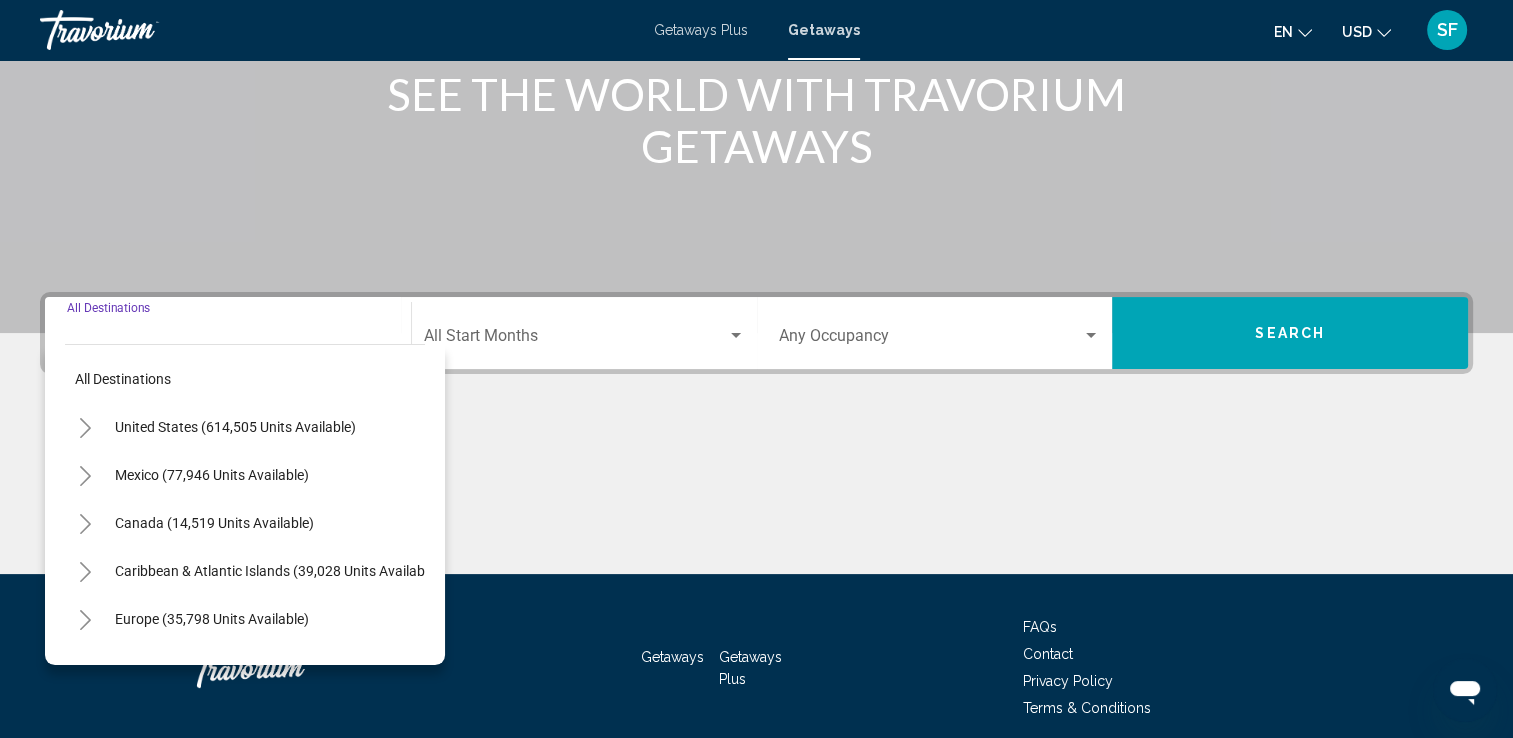 scroll, scrollTop: 347, scrollLeft: 0, axis: vertical 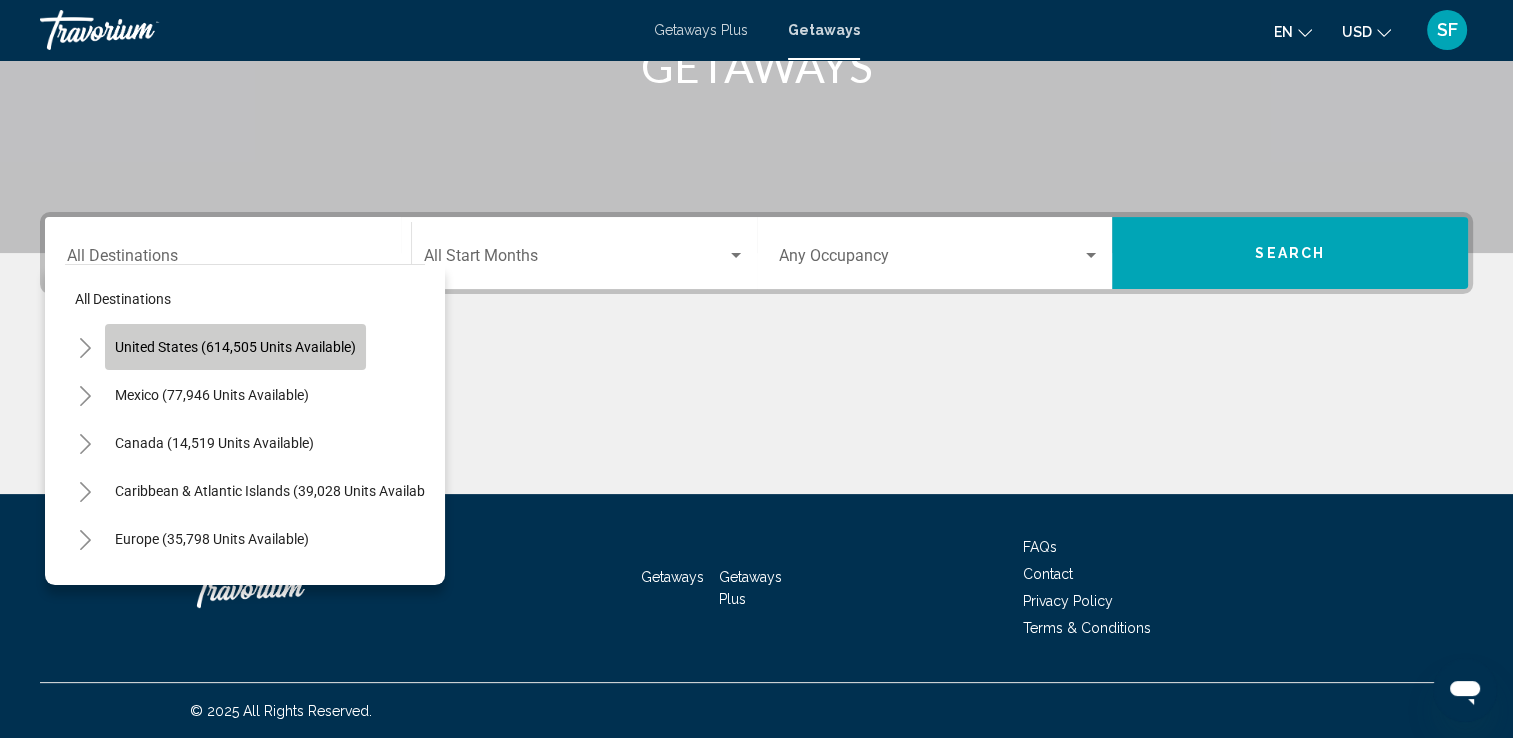 click on "United States (614,505 units available)" 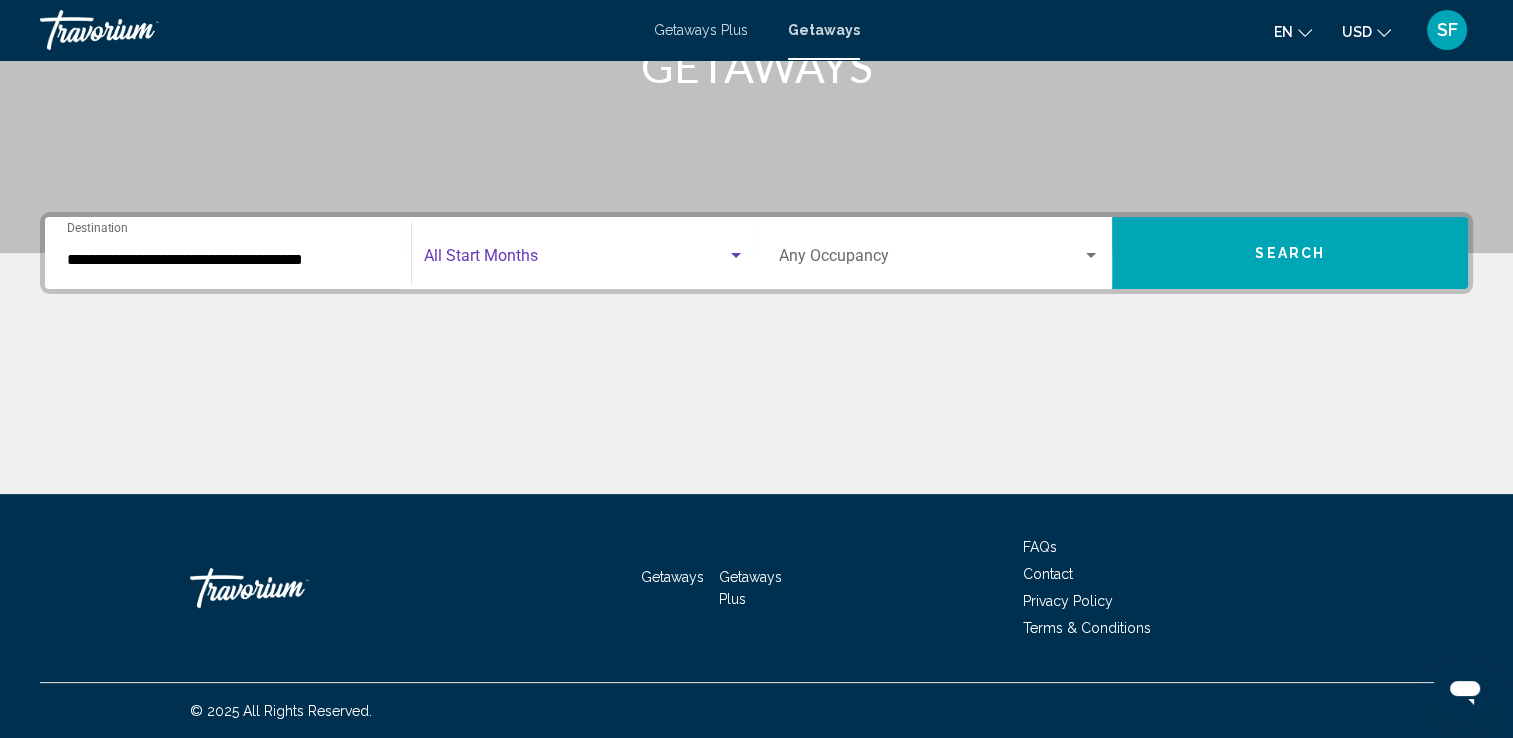 click at bounding box center [575, 260] 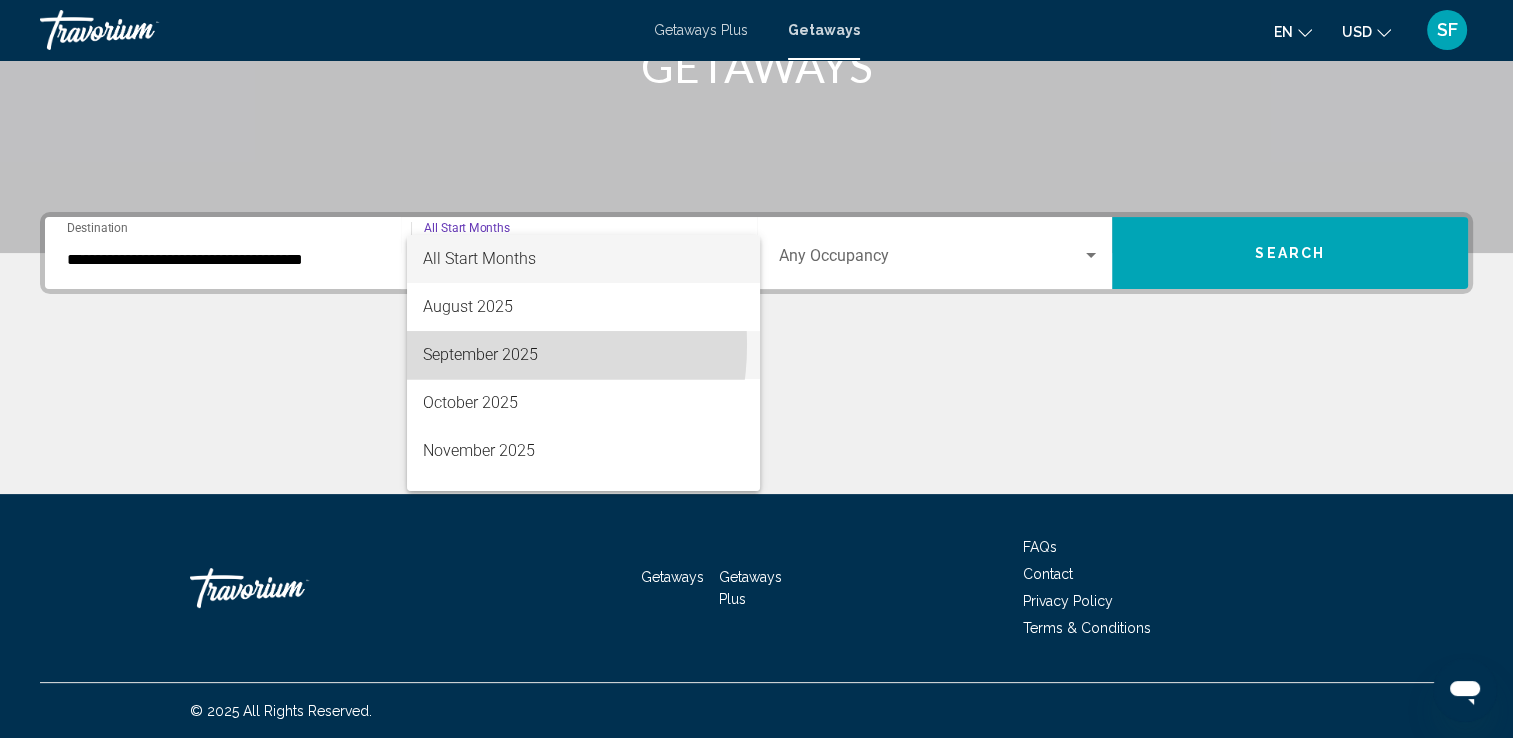 click on "September 2025" at bounding box center [583, 355] 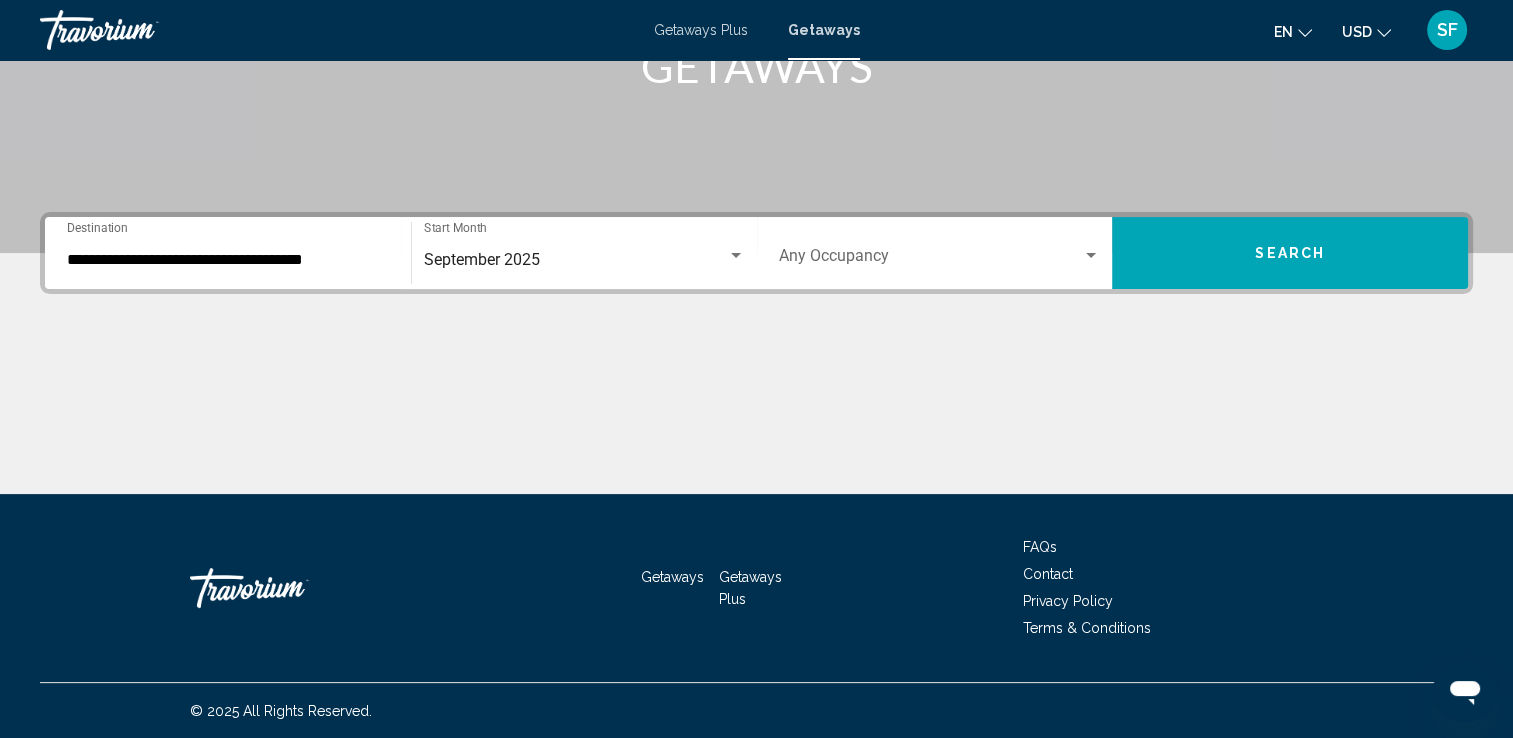 click on "Occupancy Any Occupancy" at bounding box center [940, 253] 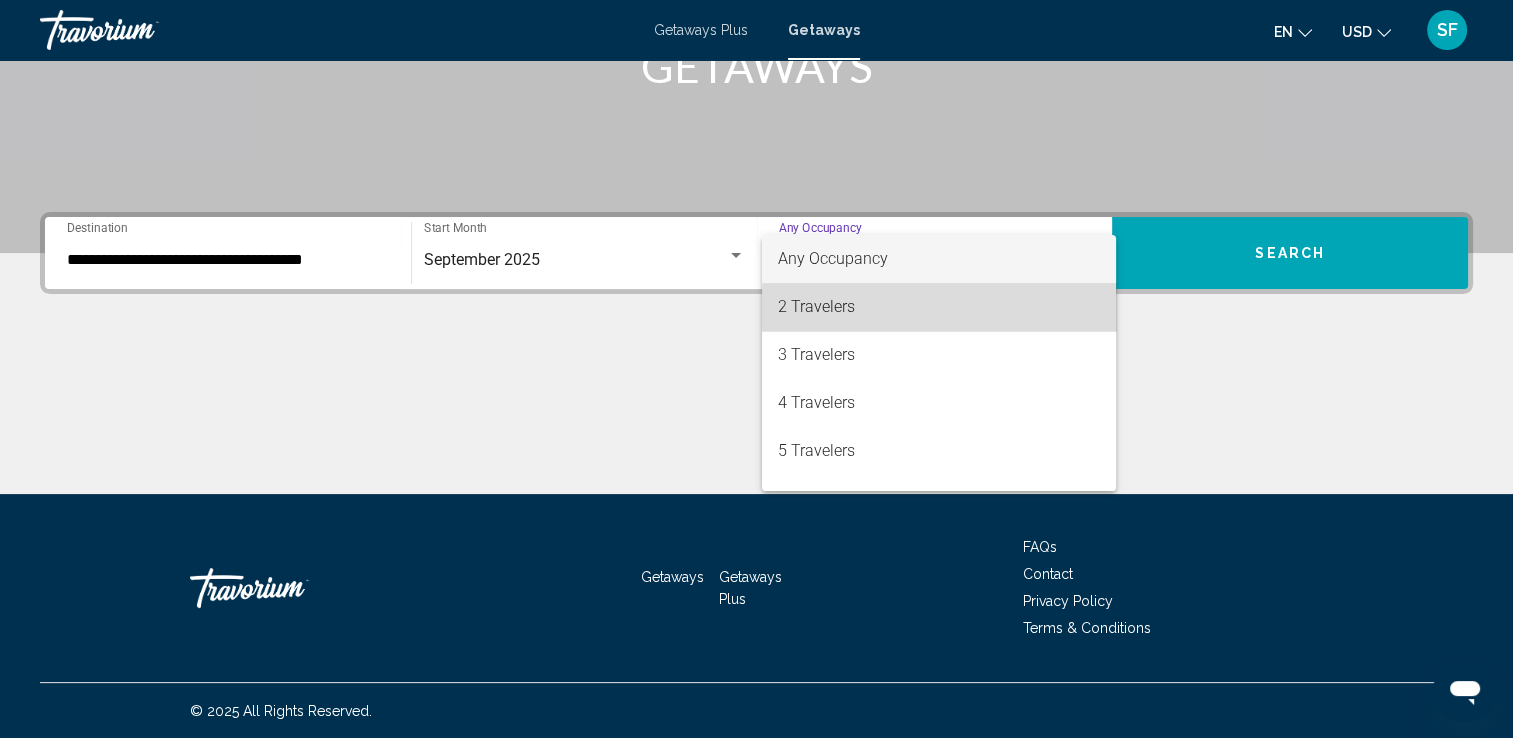 click on "2 Travelers" at bounding box center [939, 307] 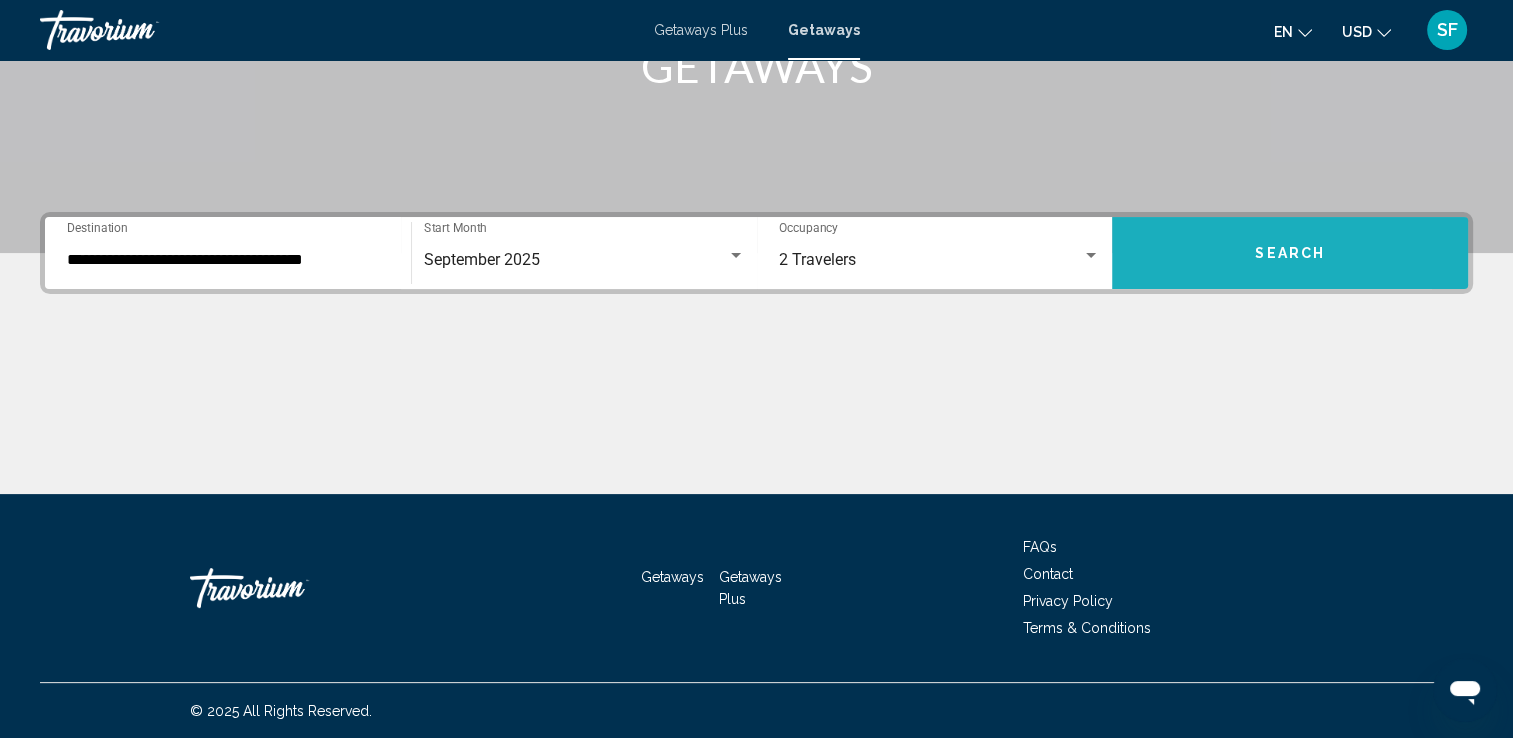 click on "Search" at bounding box center (1290, 253) 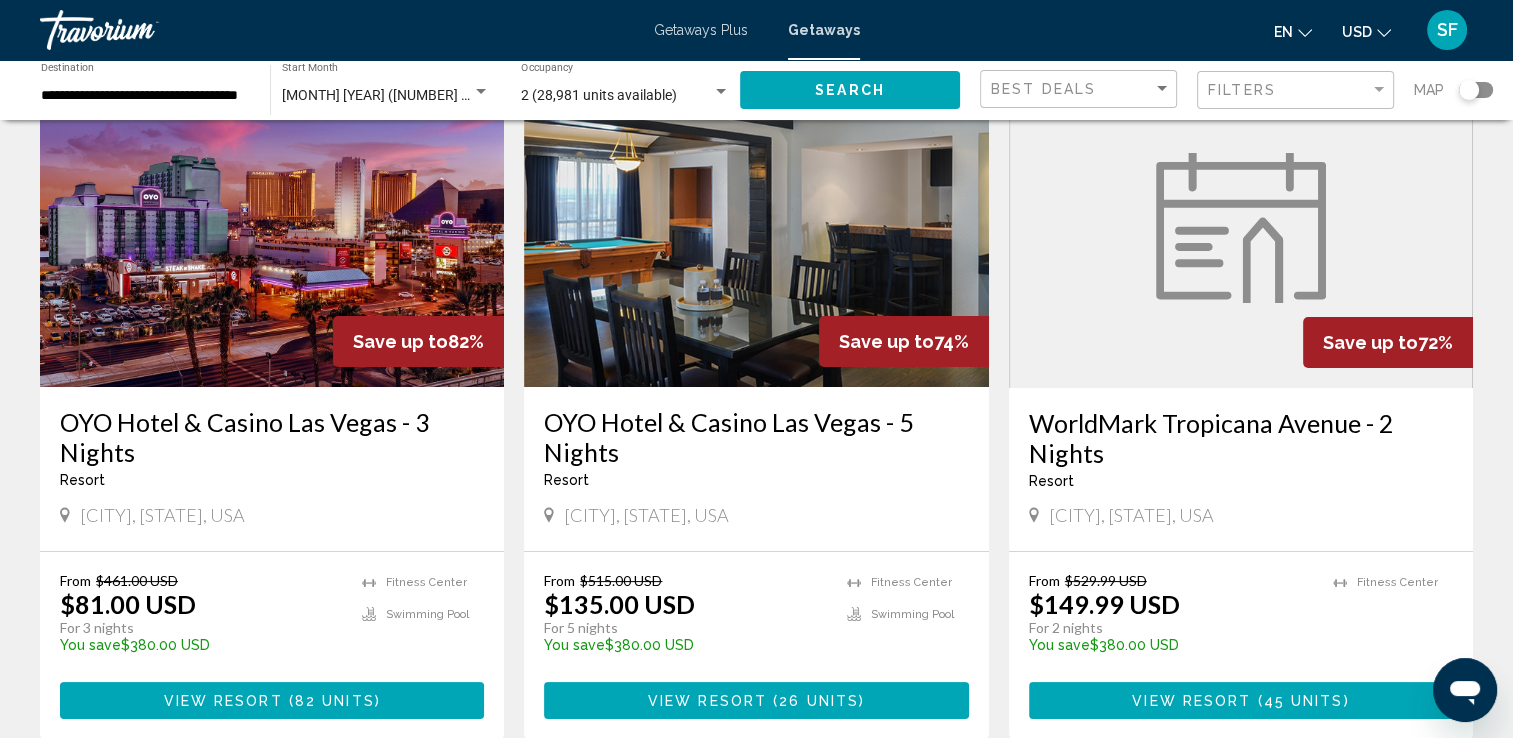 scroll, scrollTop: 160, scrollLeft: 0, axis: vertical 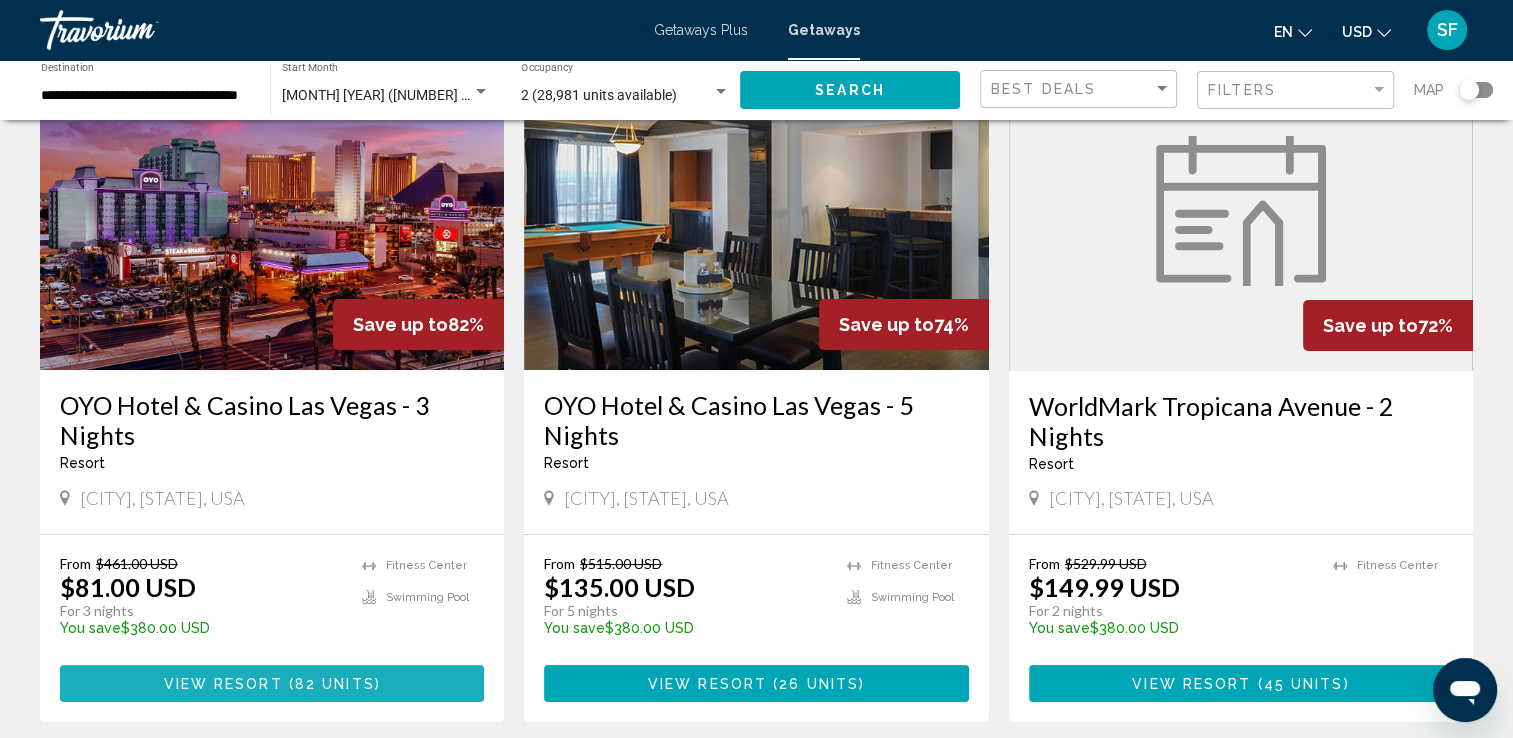 click on "View Resort" at bounding box center (223, 684) 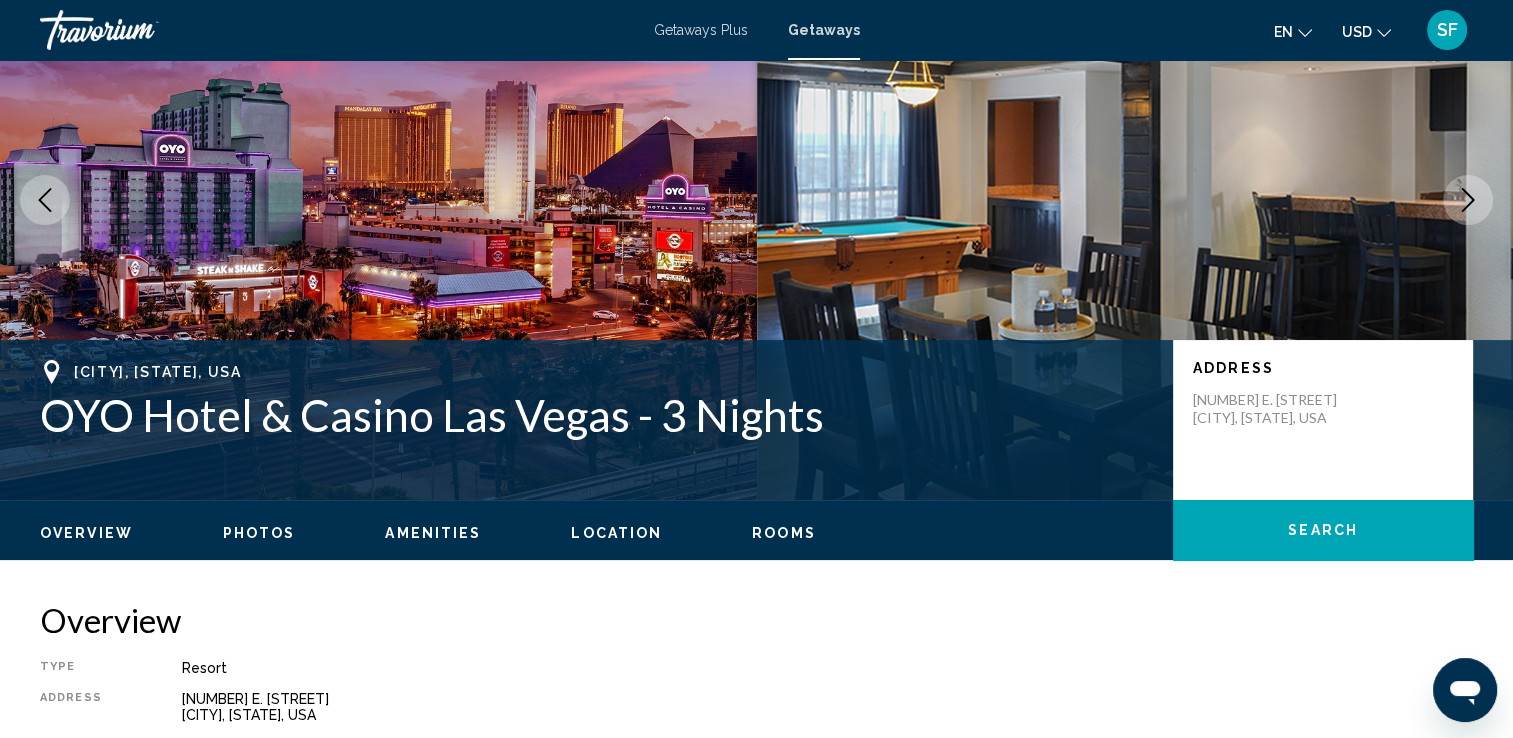 scroll, scrollTop: 0, scrollLeft: 0, axis: both 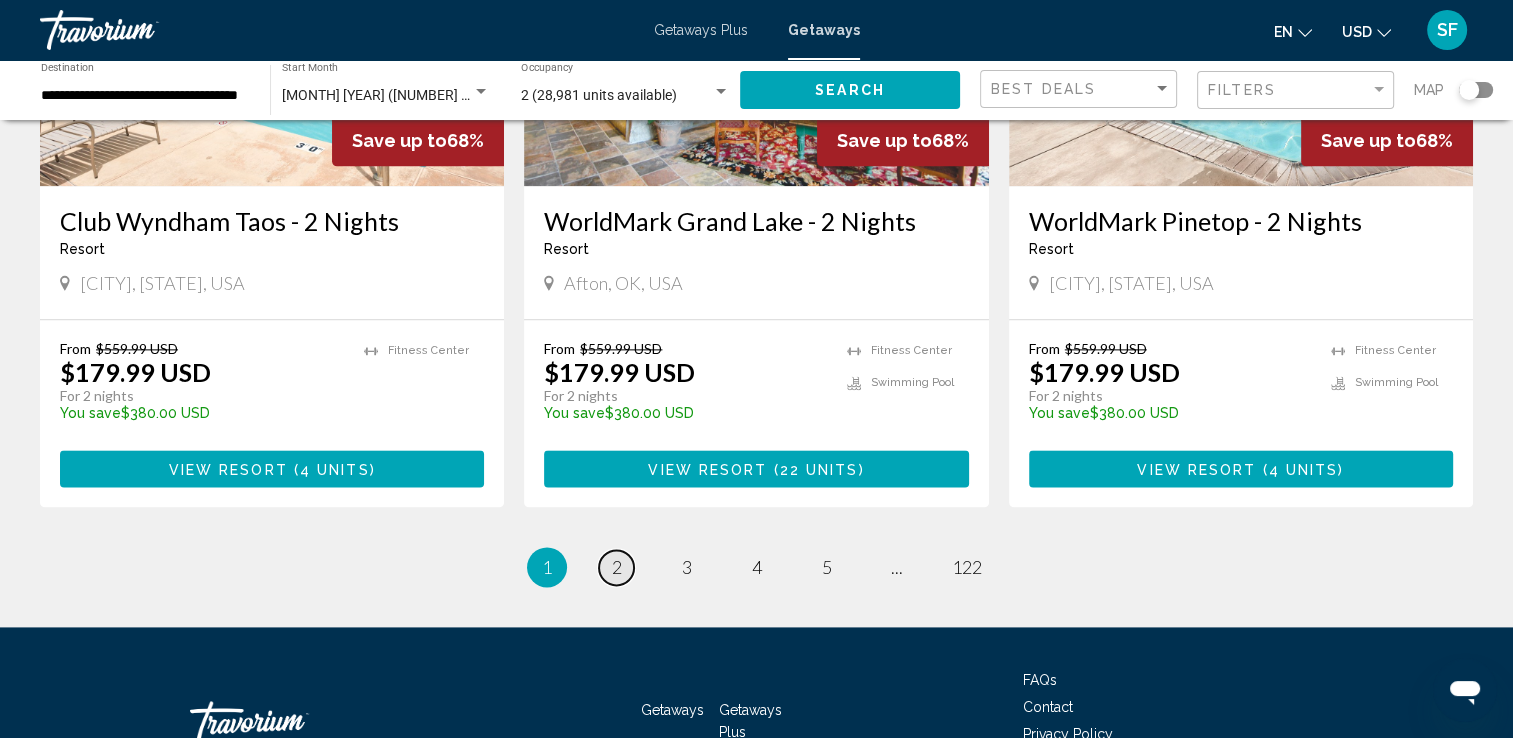 click on "page  2" at bounding box center (616, 567) 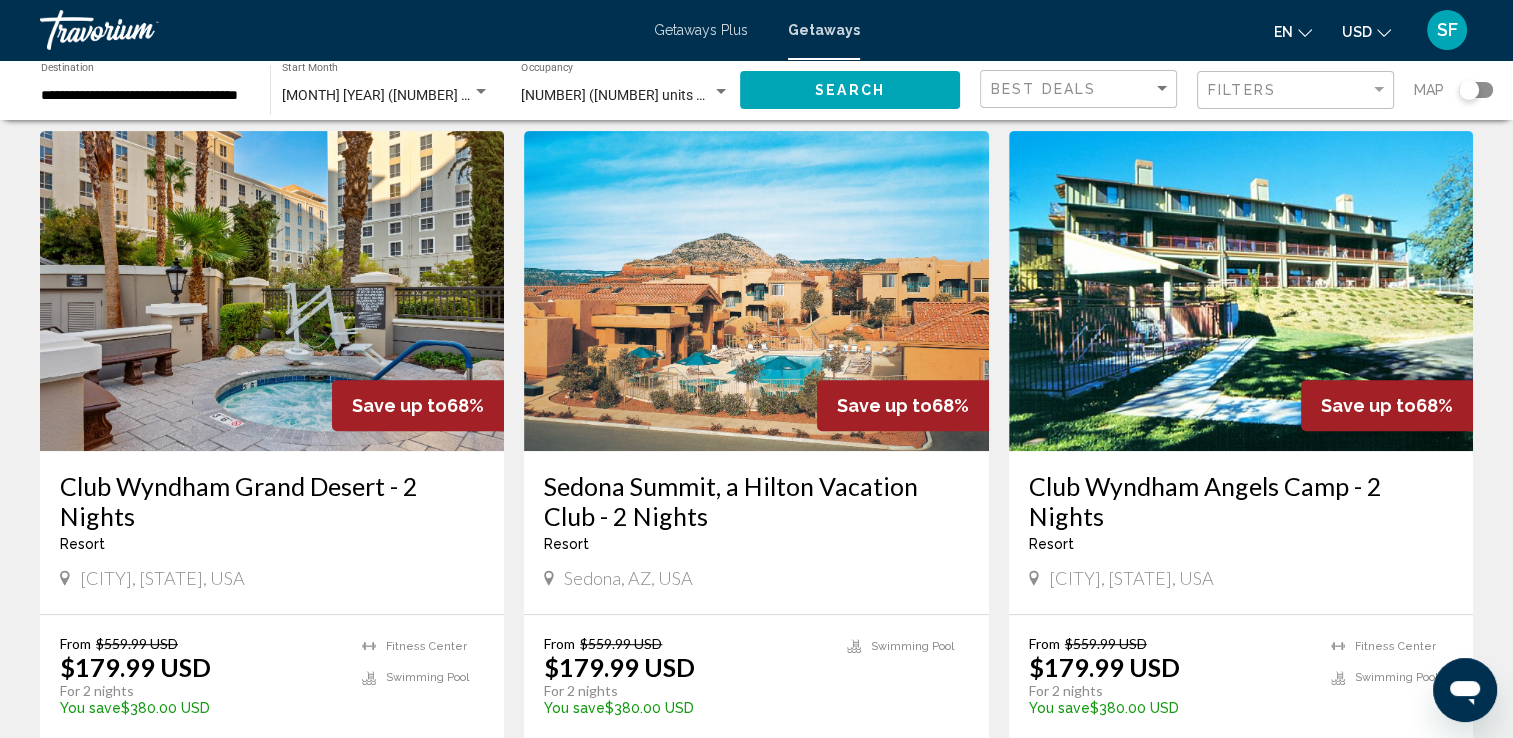 scroll, scrollTop: 827, scrollLeft: 0, axis: vertical 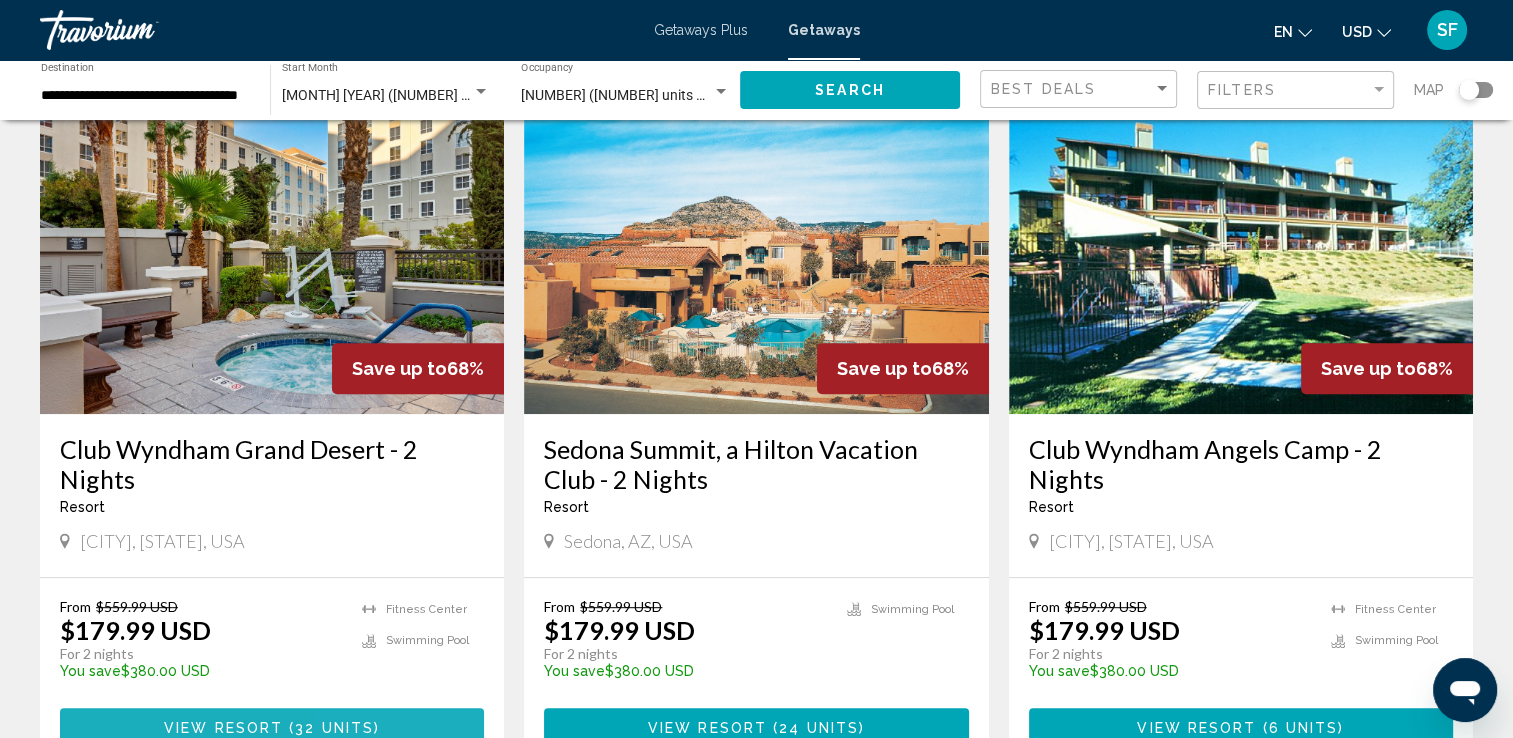 click on "View Resort    ( 32 units )" at bounding box center [272, 726] 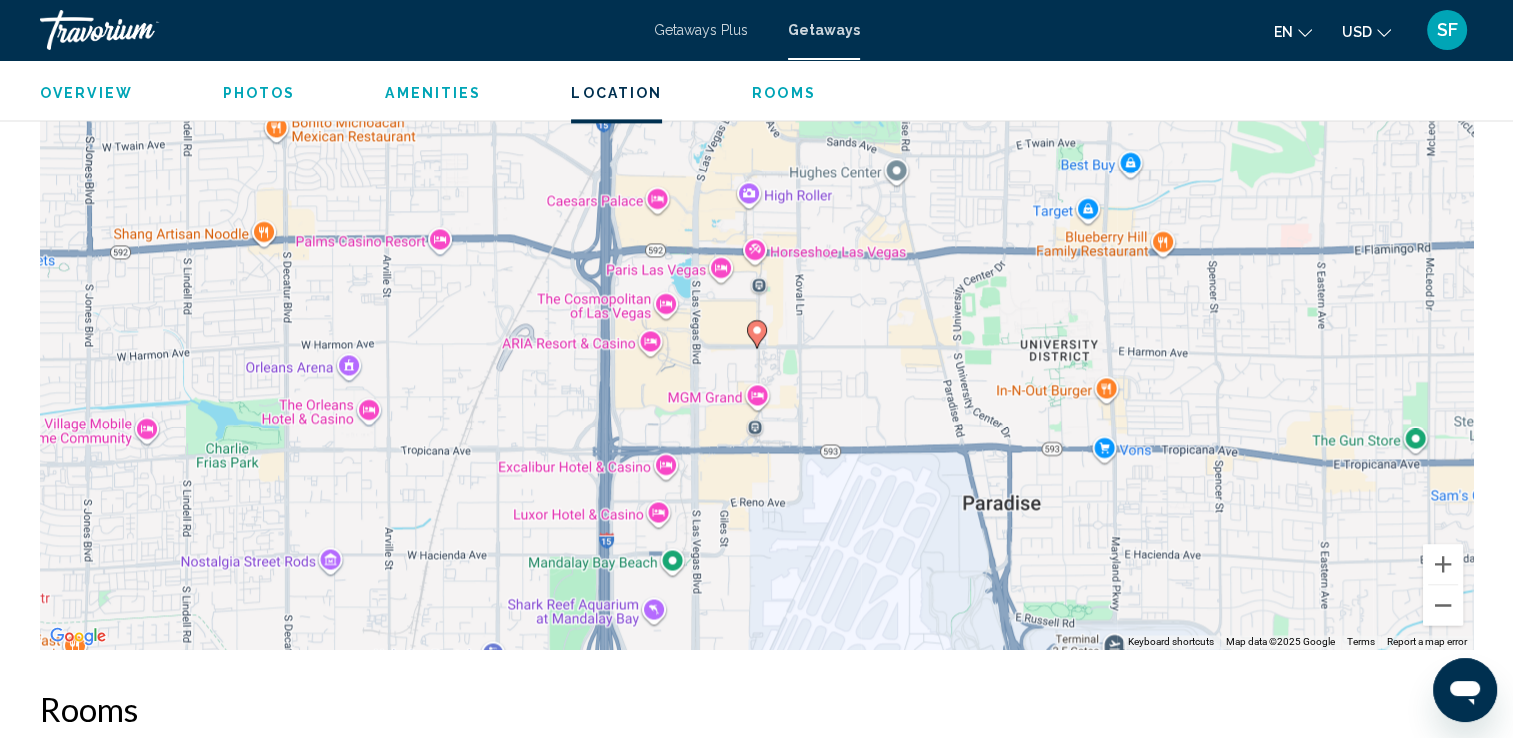 scroll, scrollTop: 2880, scrollLeft: 0, axis: vertical 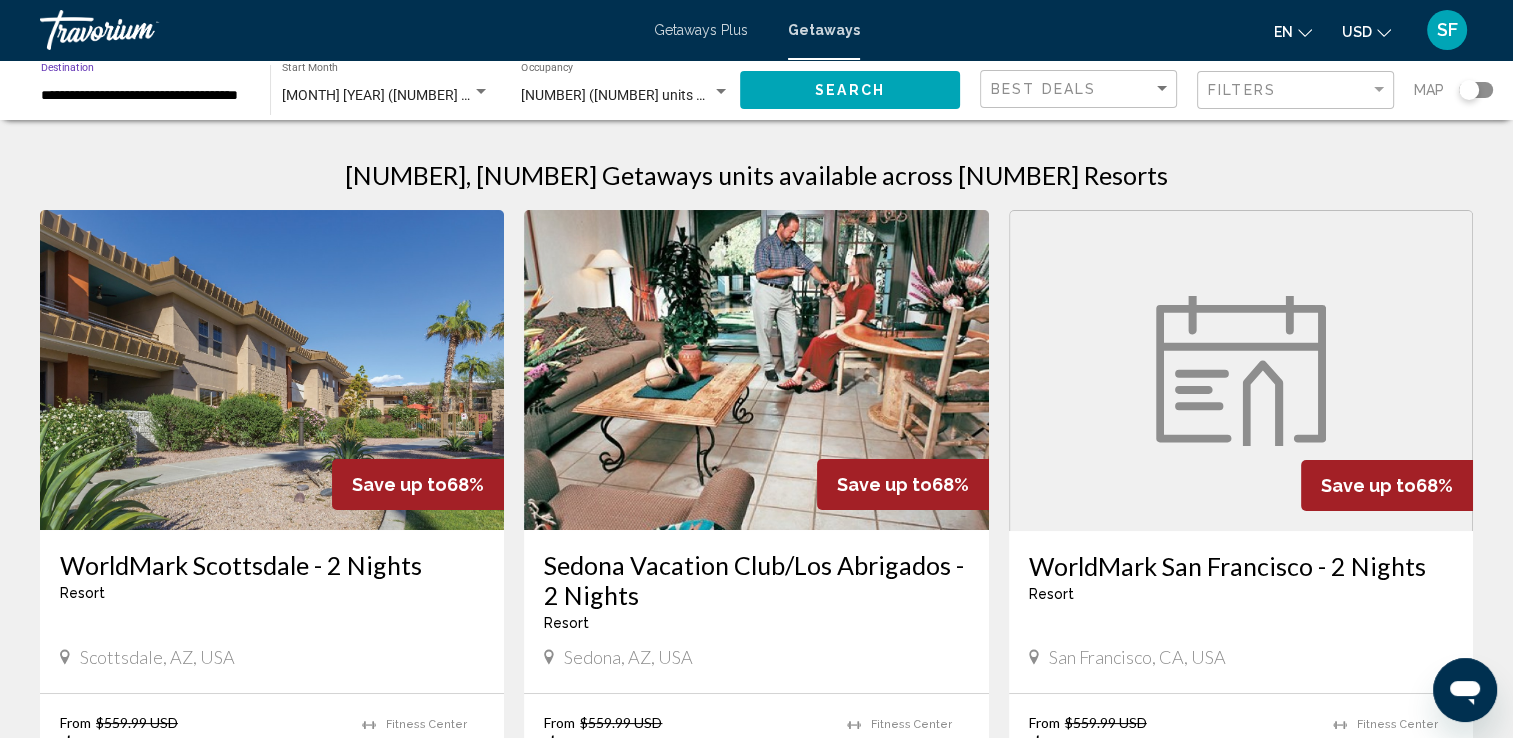 click on "**********" at bounding box center [145, 96] 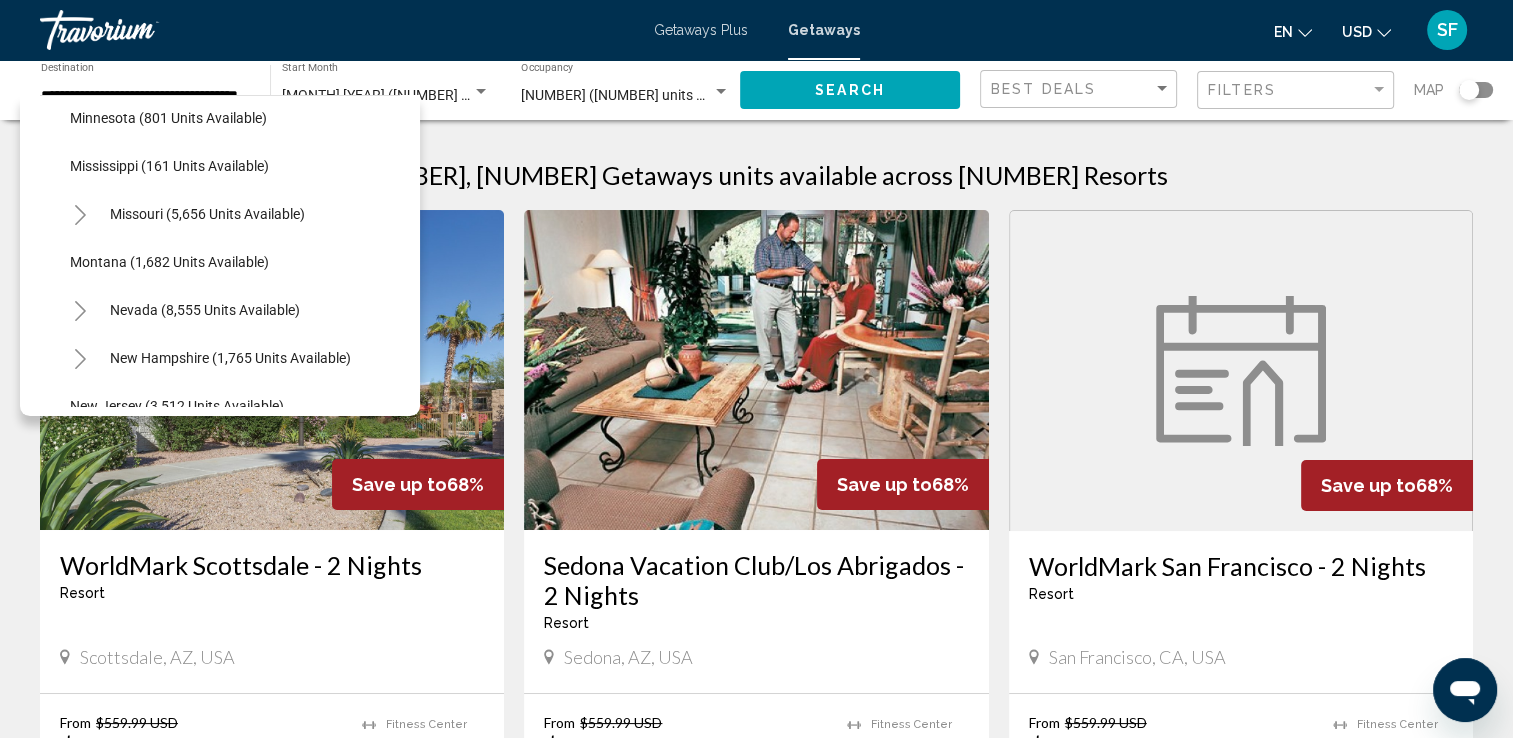 scroll, scrollTop: 1067, scrollLeft: 0, axis: vertical 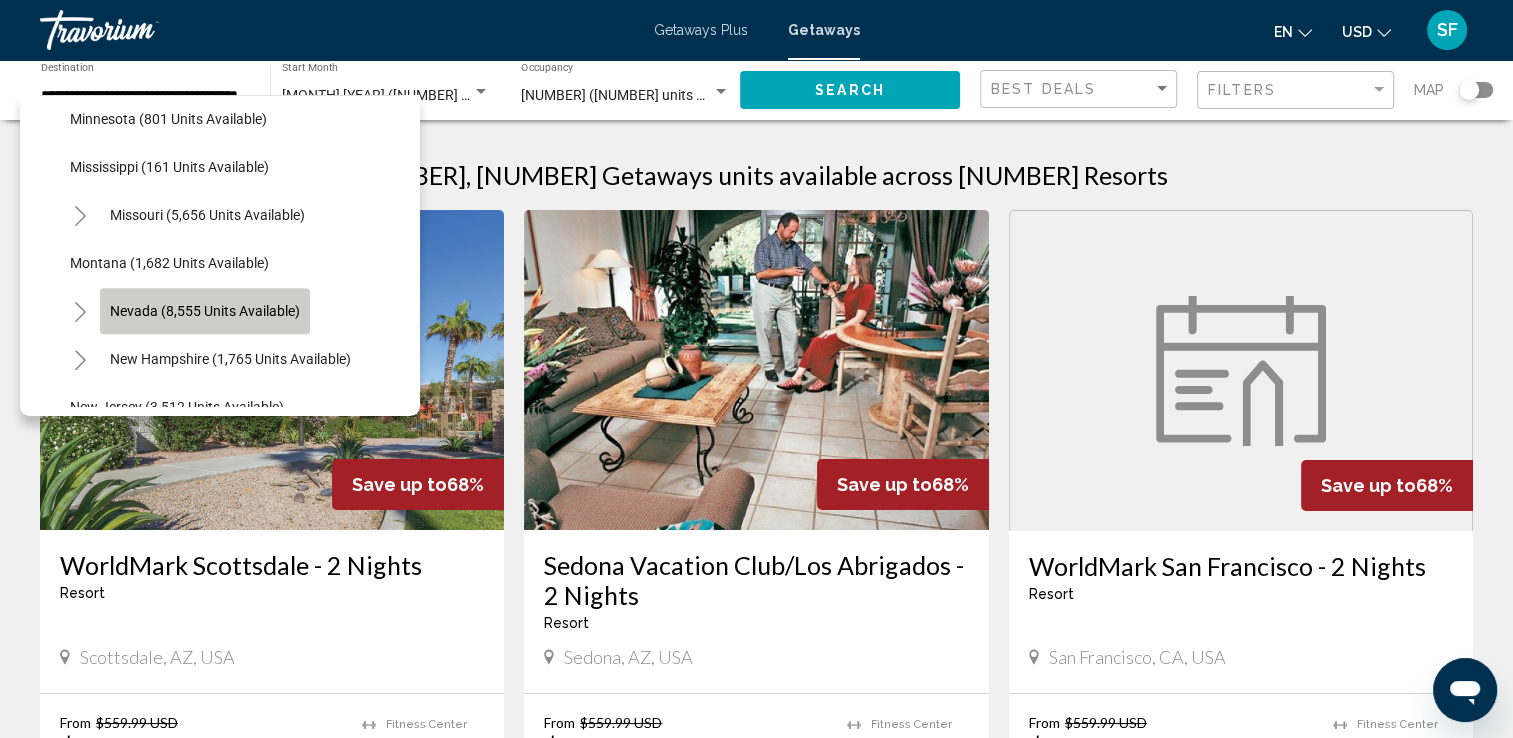 click on "Nevada (8,555 units available)" 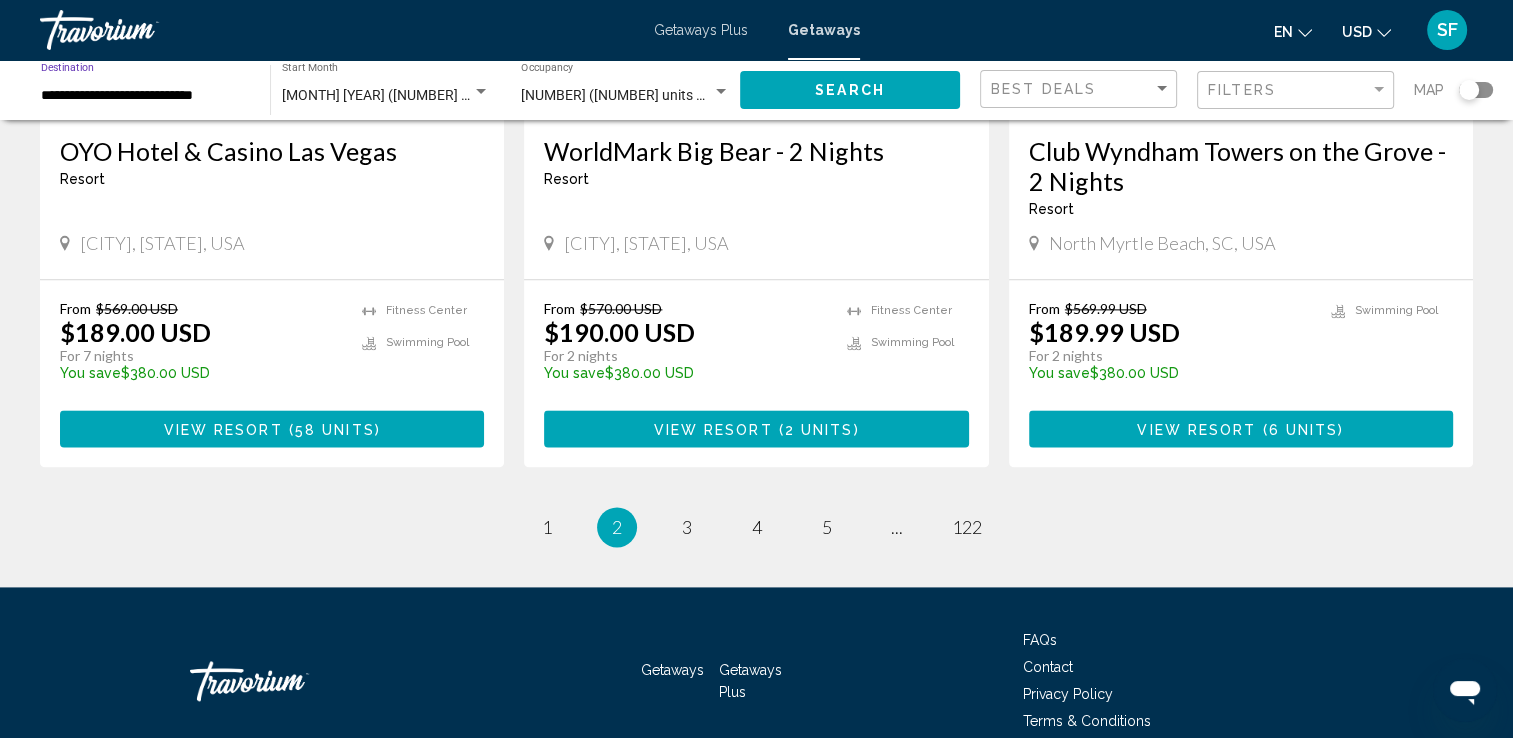 scroll, scrollTop: 2638, scrollLeft: 0, axis: vertical 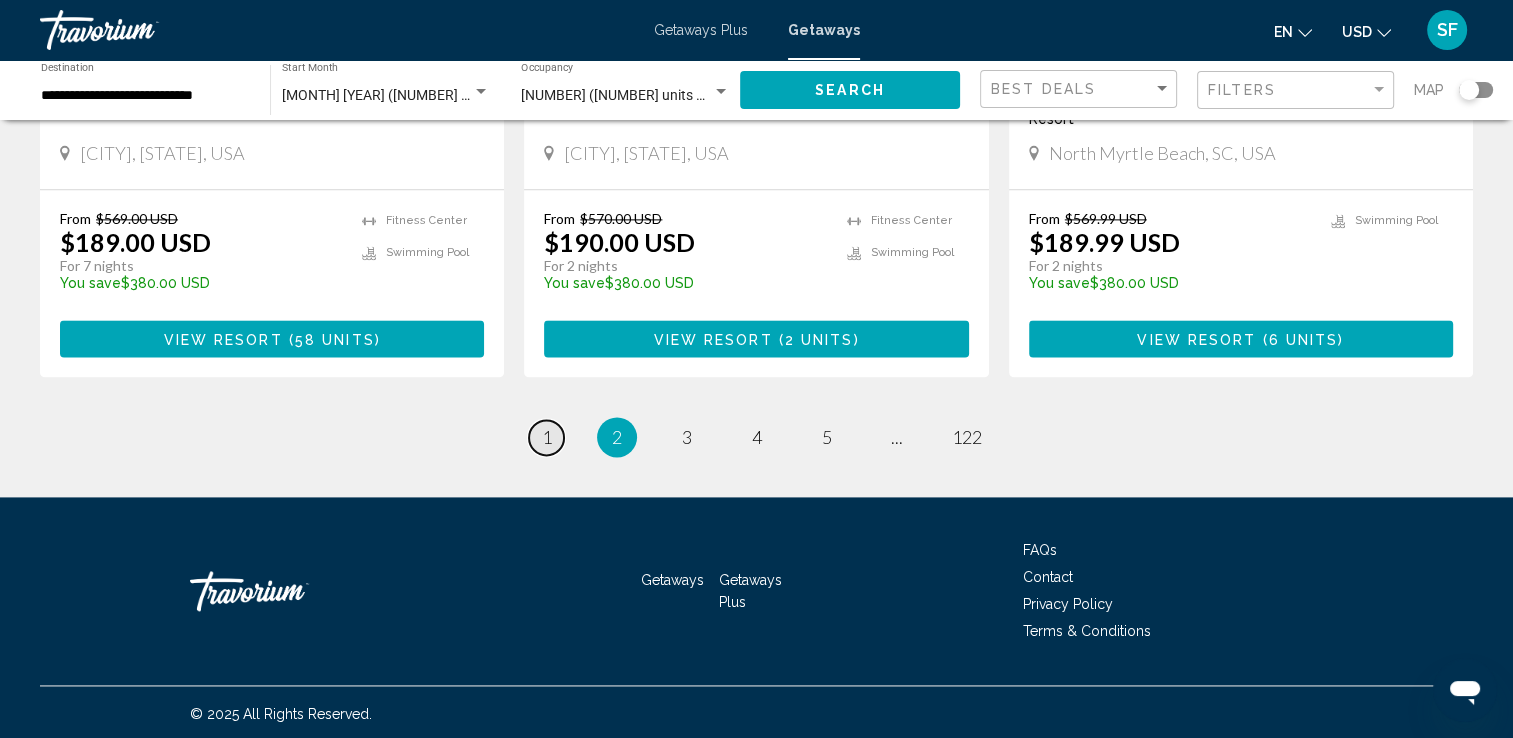 click on "1" at bounding box center (547, 437) 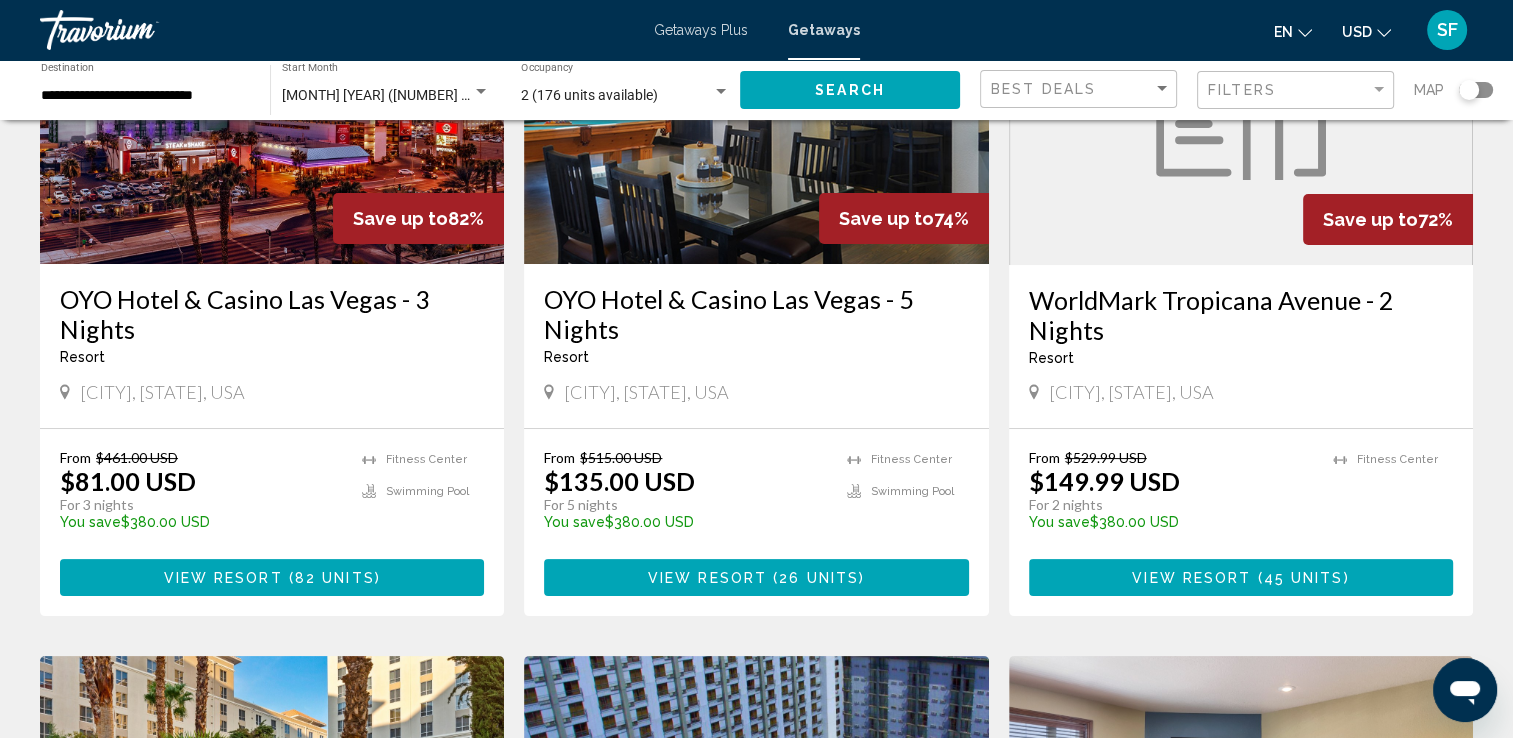 scroll, scrollTop: 240, scrollLeft: 0, axis: vertical 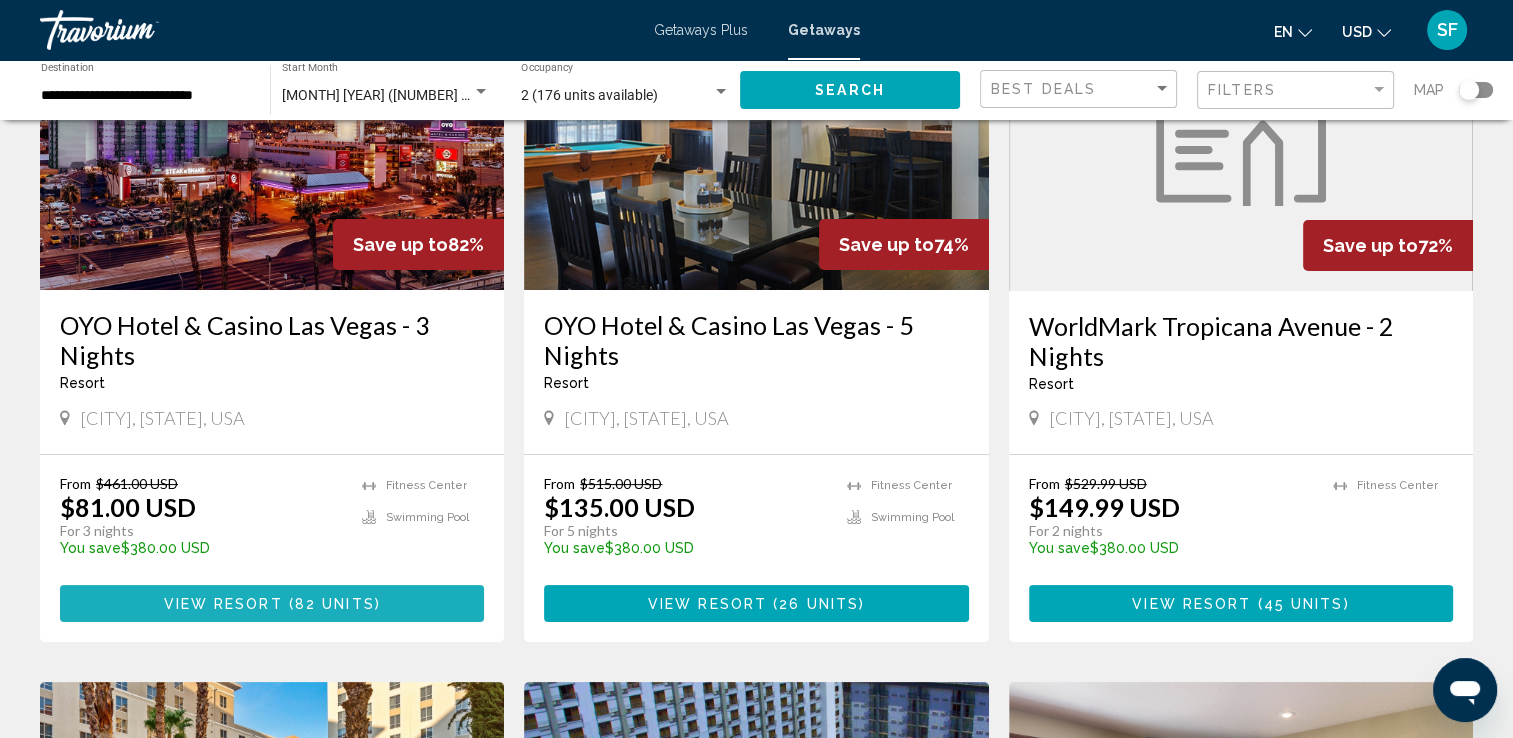 click on "82 units" at bounding box center (335, 604) 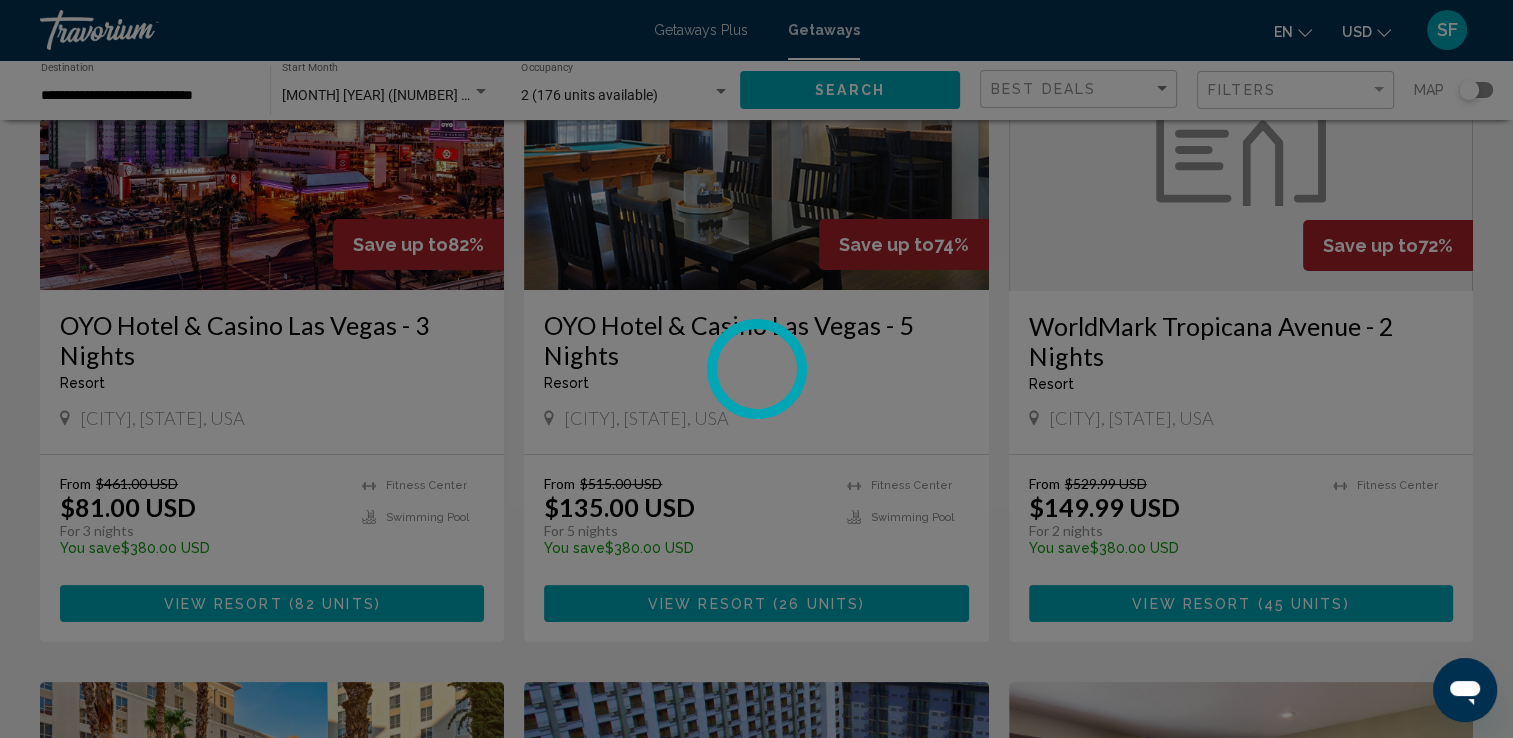 scroll, scrollTop: 0, scrollLeft: 0, axis: both 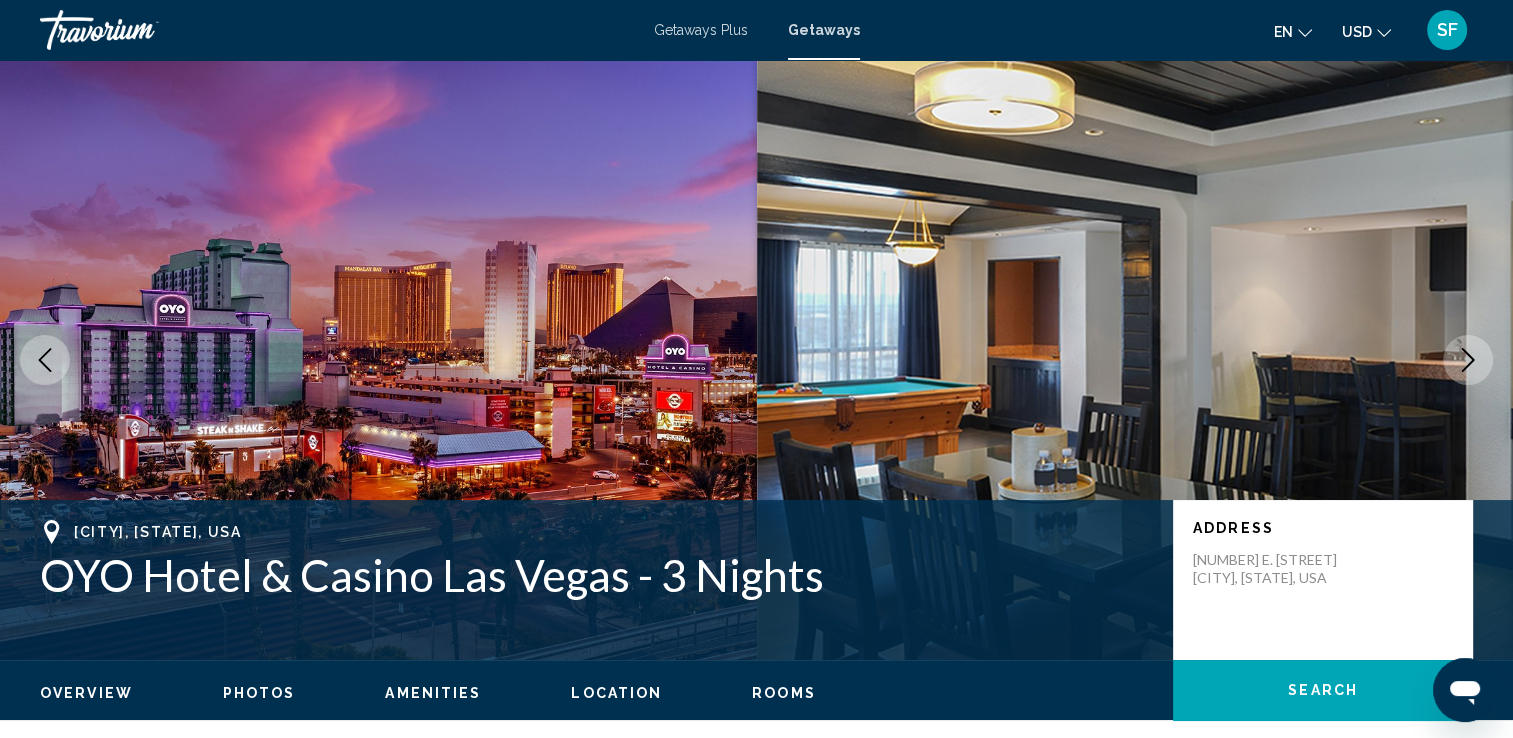 click on "[CITY], [STATE], USA [COMPANY] - [NUMBER] Nights Address [NUMBER] E. [STREET] [CITY], [STATE], USA" at bounding box center [756, 580] 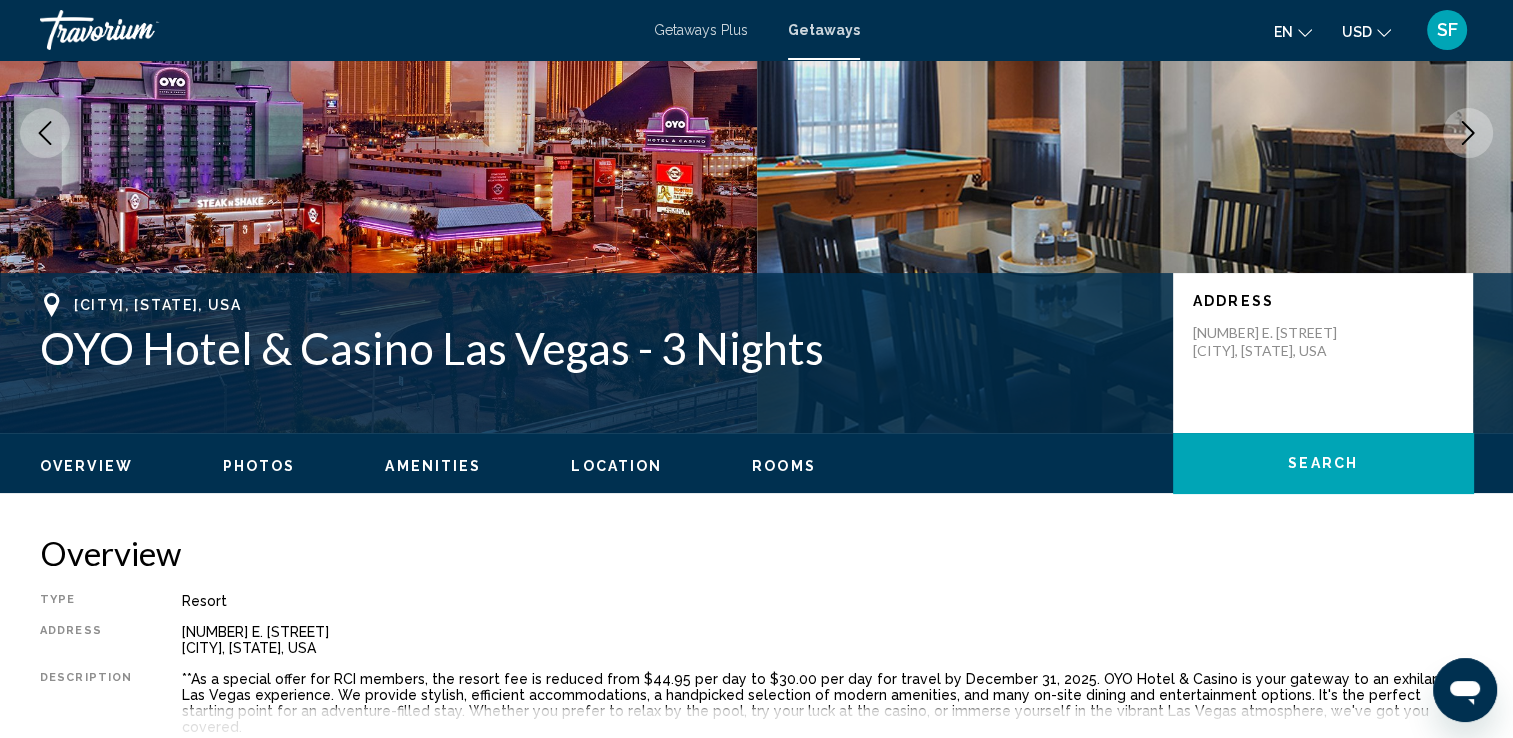 scroll, scrollTop: 320, scrollLeft: 0, axis: vertical 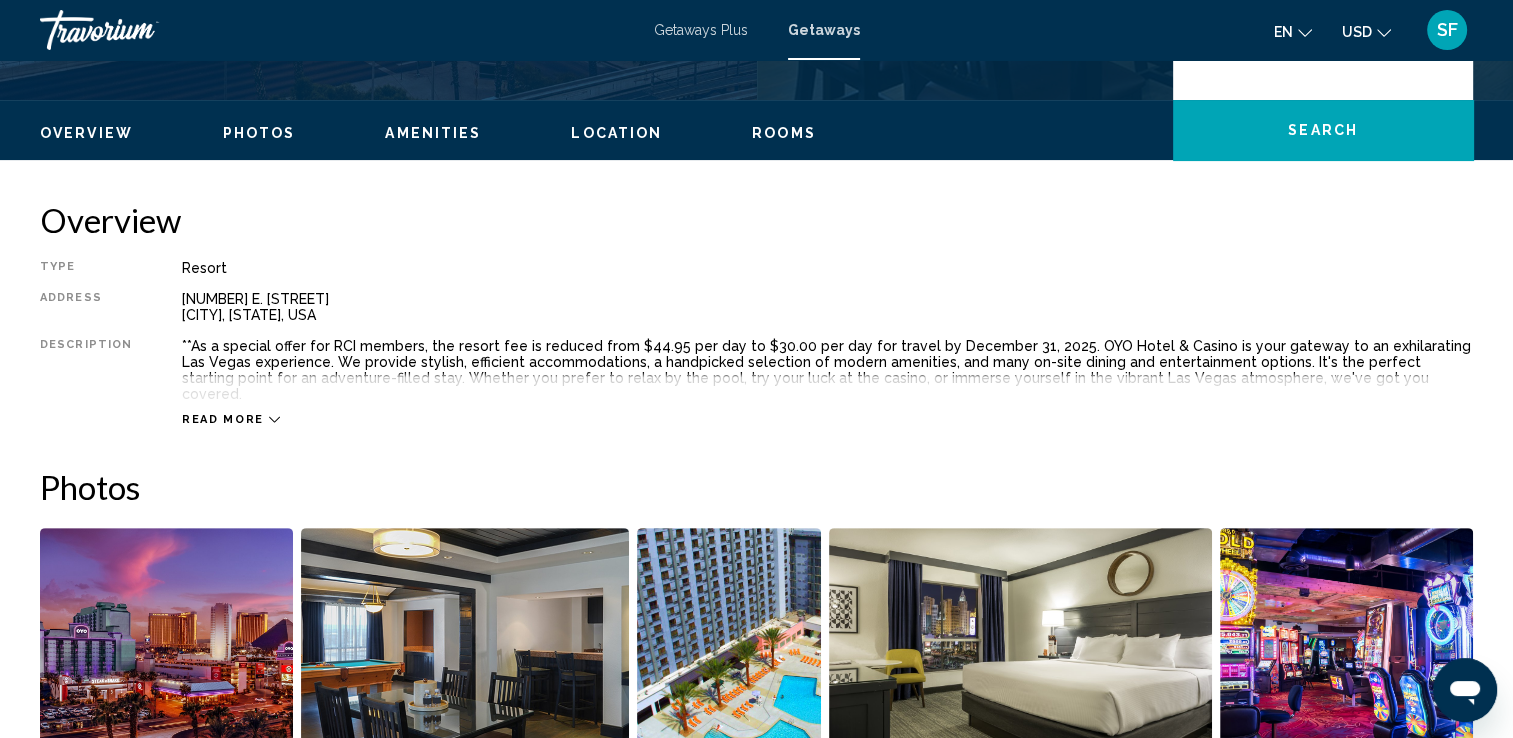 click on "Rooms" at bounding box center [784, 133] 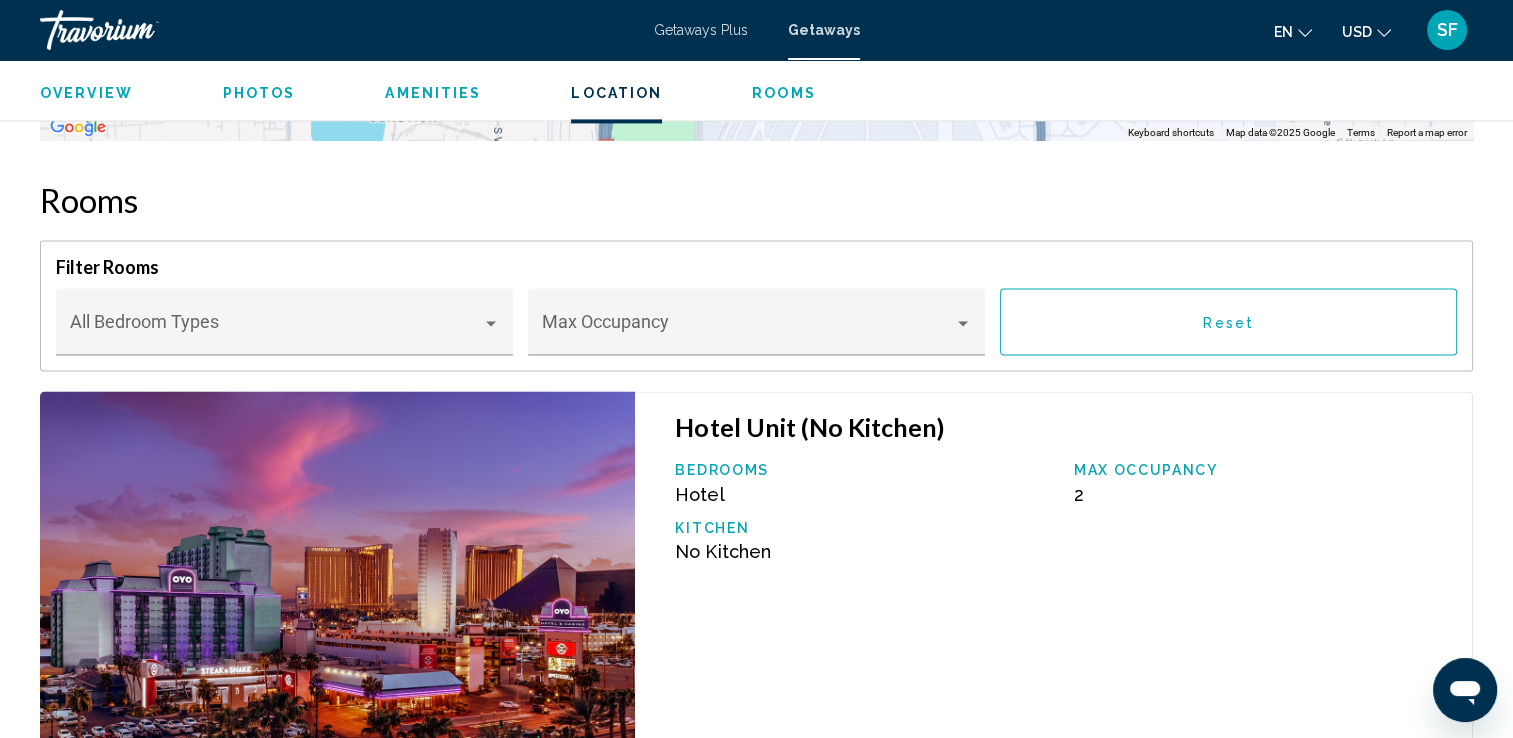 scroll, scrollTop: 2976, scrollLeft: 0, axis: vertical 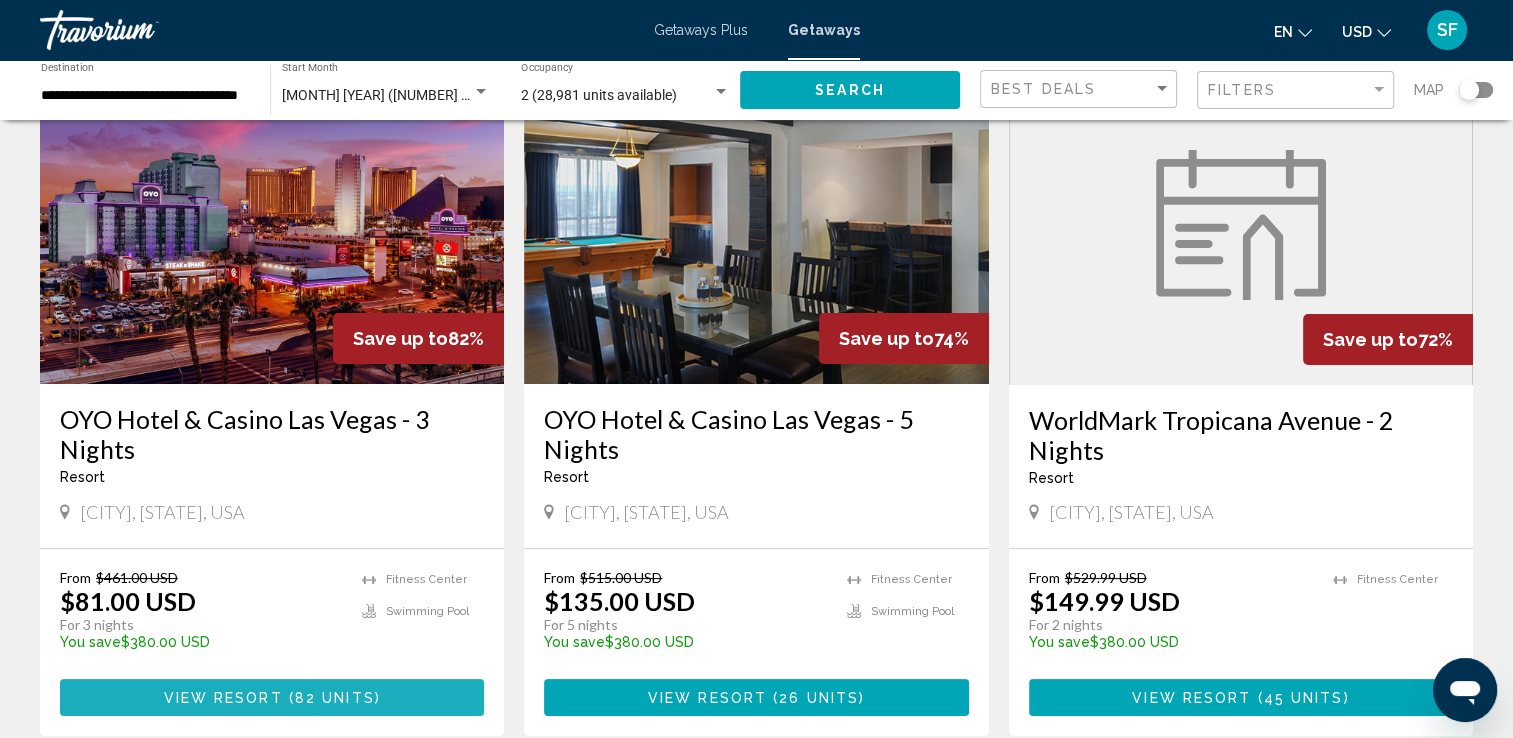 click on "82 units" at bounding box center (335, 698) 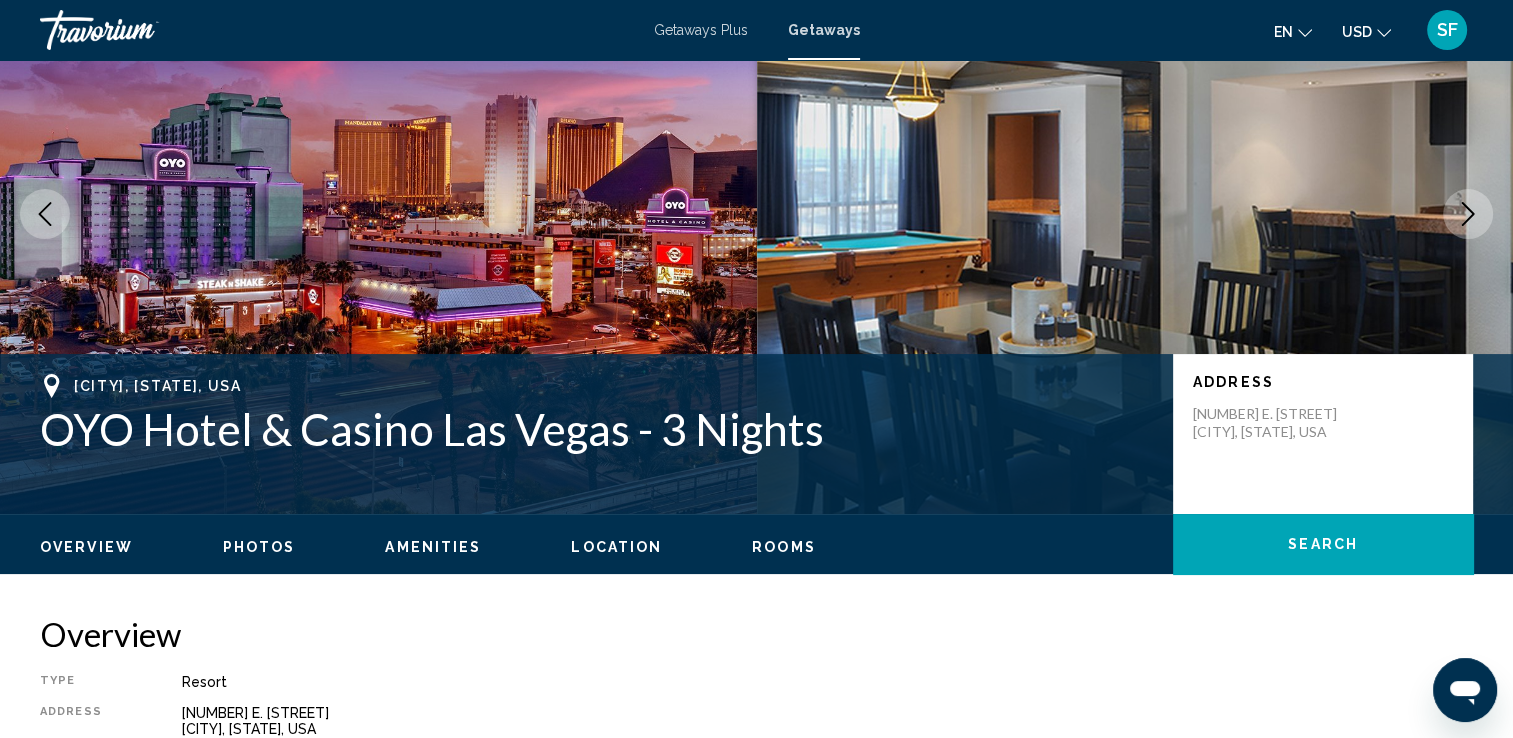 scroll, scrollTop: 0, scrollLeft: 0, axis: both 